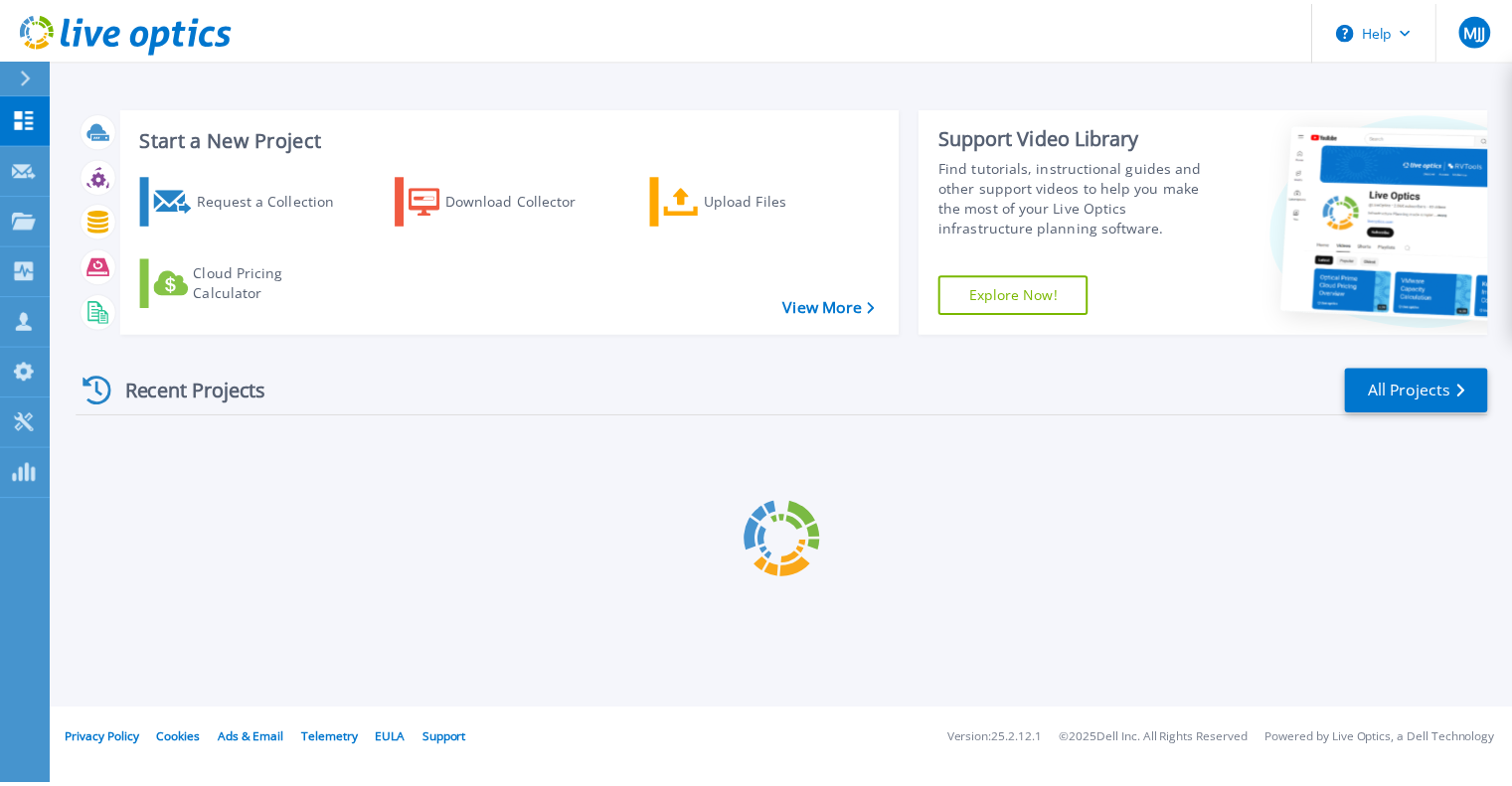 scroll, scrollTop: 0, scrollLeft: 0, axis: both 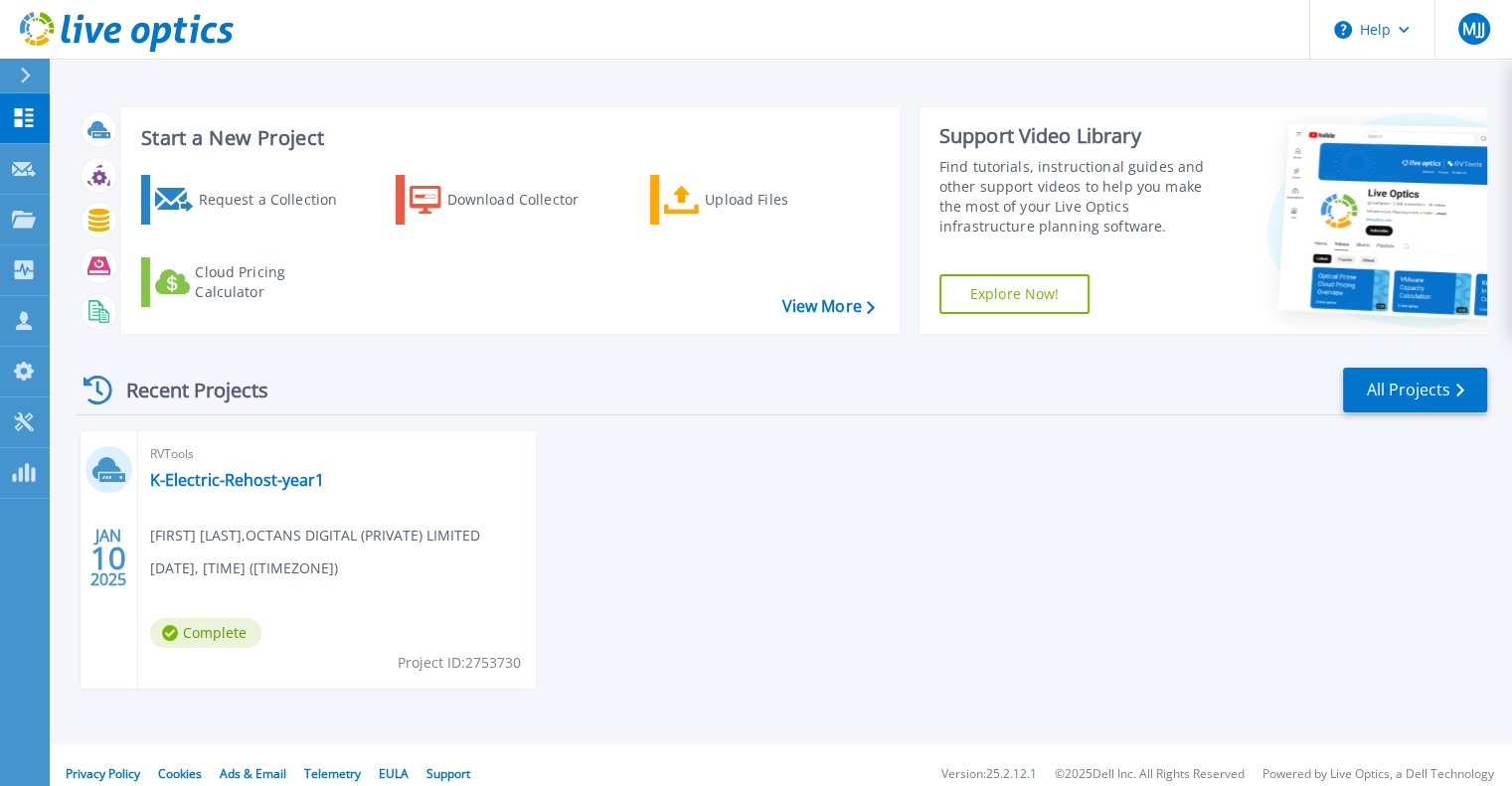 click 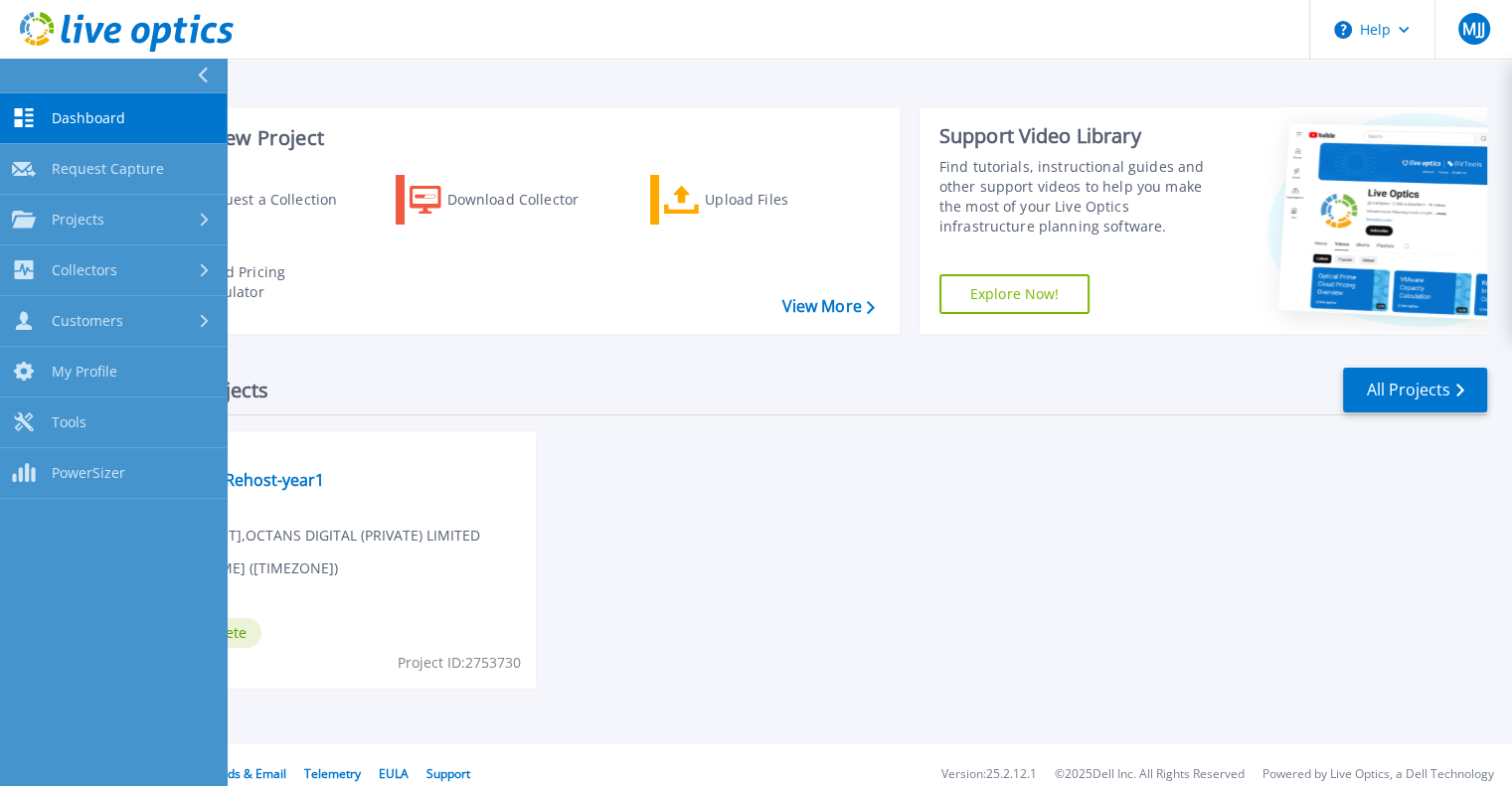 click 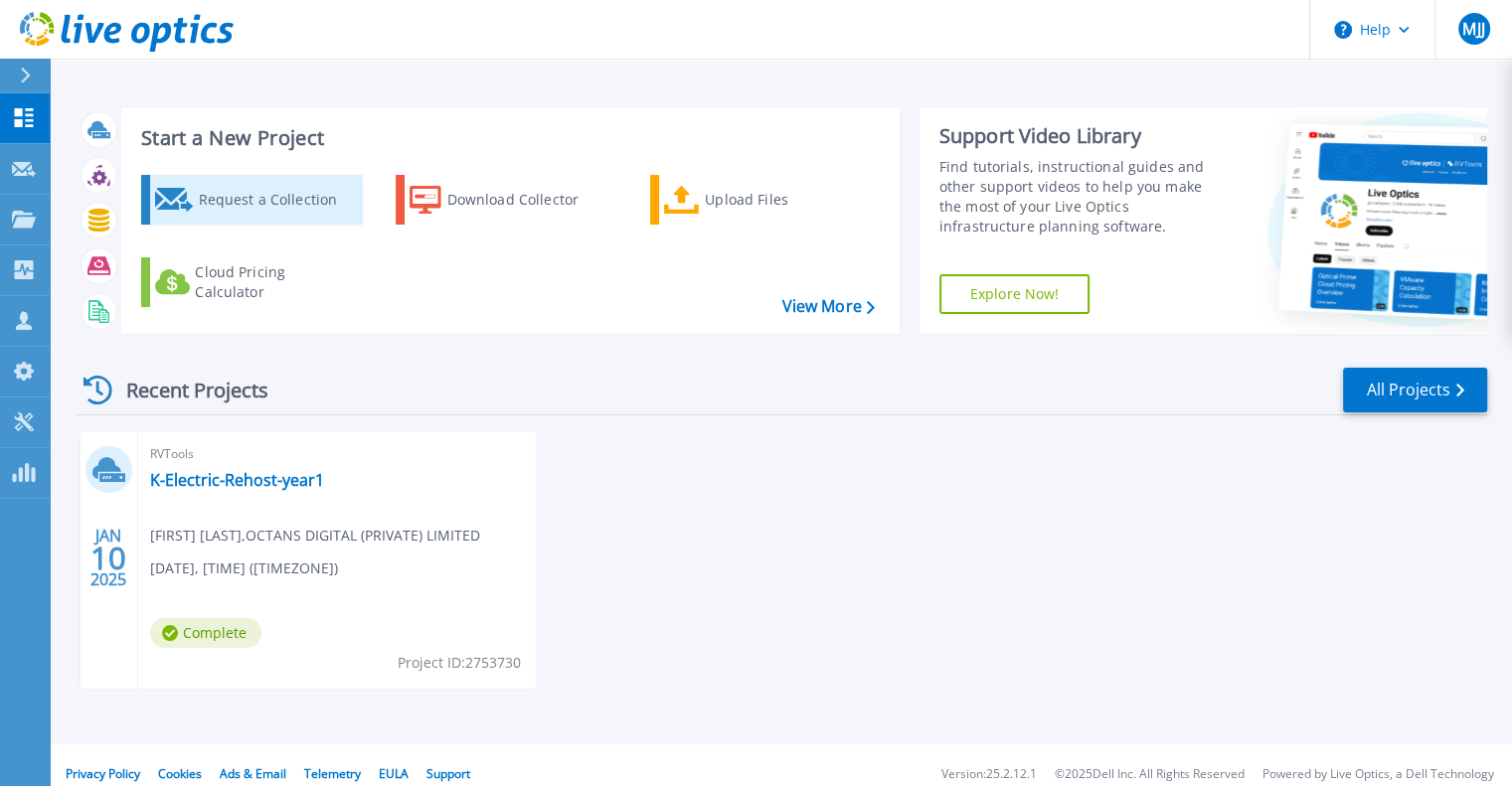 click on "Request a Collection" at bounding box center (277, 200) 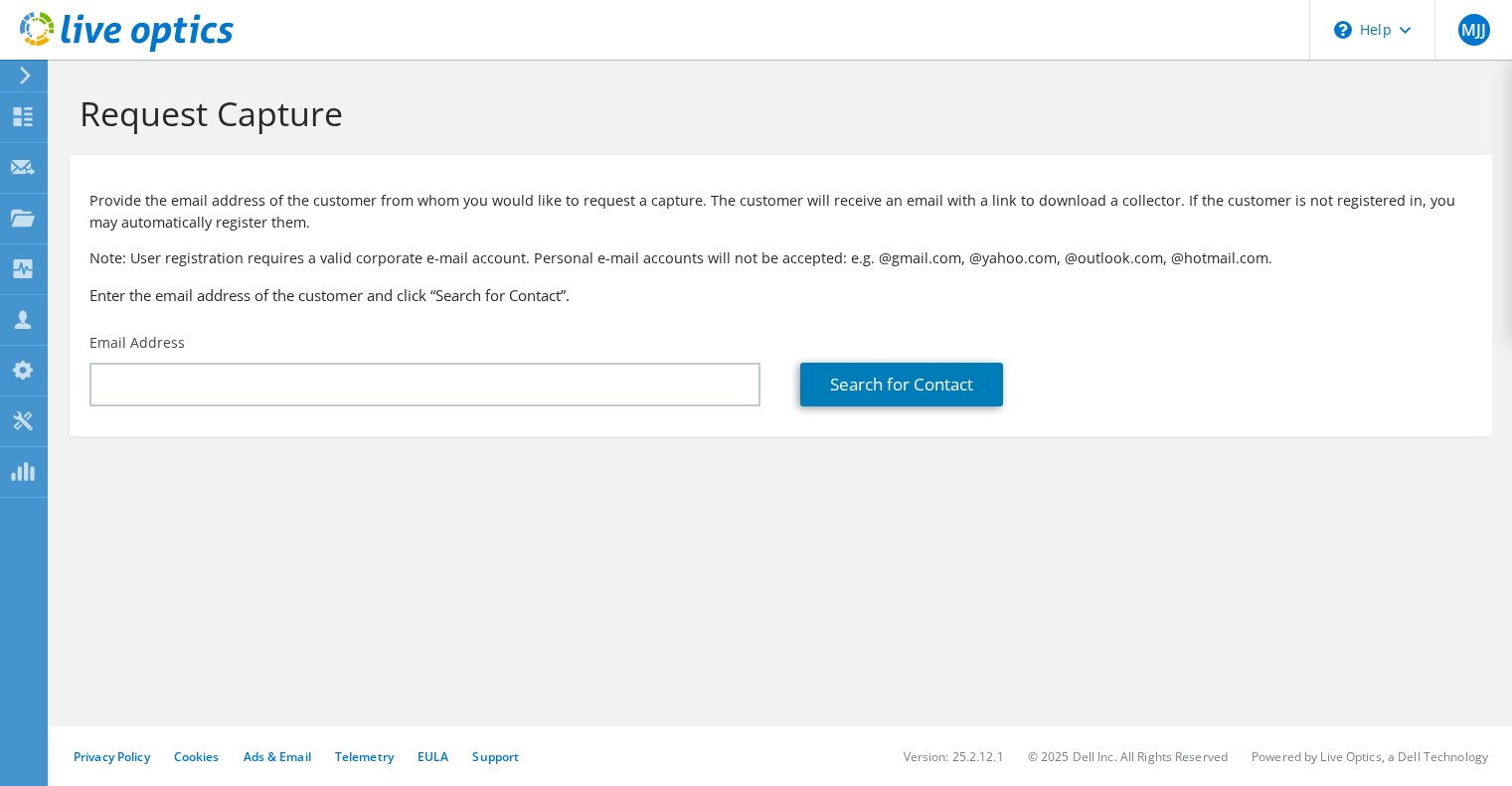 scroll, scrollTop: 0, scrollLeft: 0, axis: both 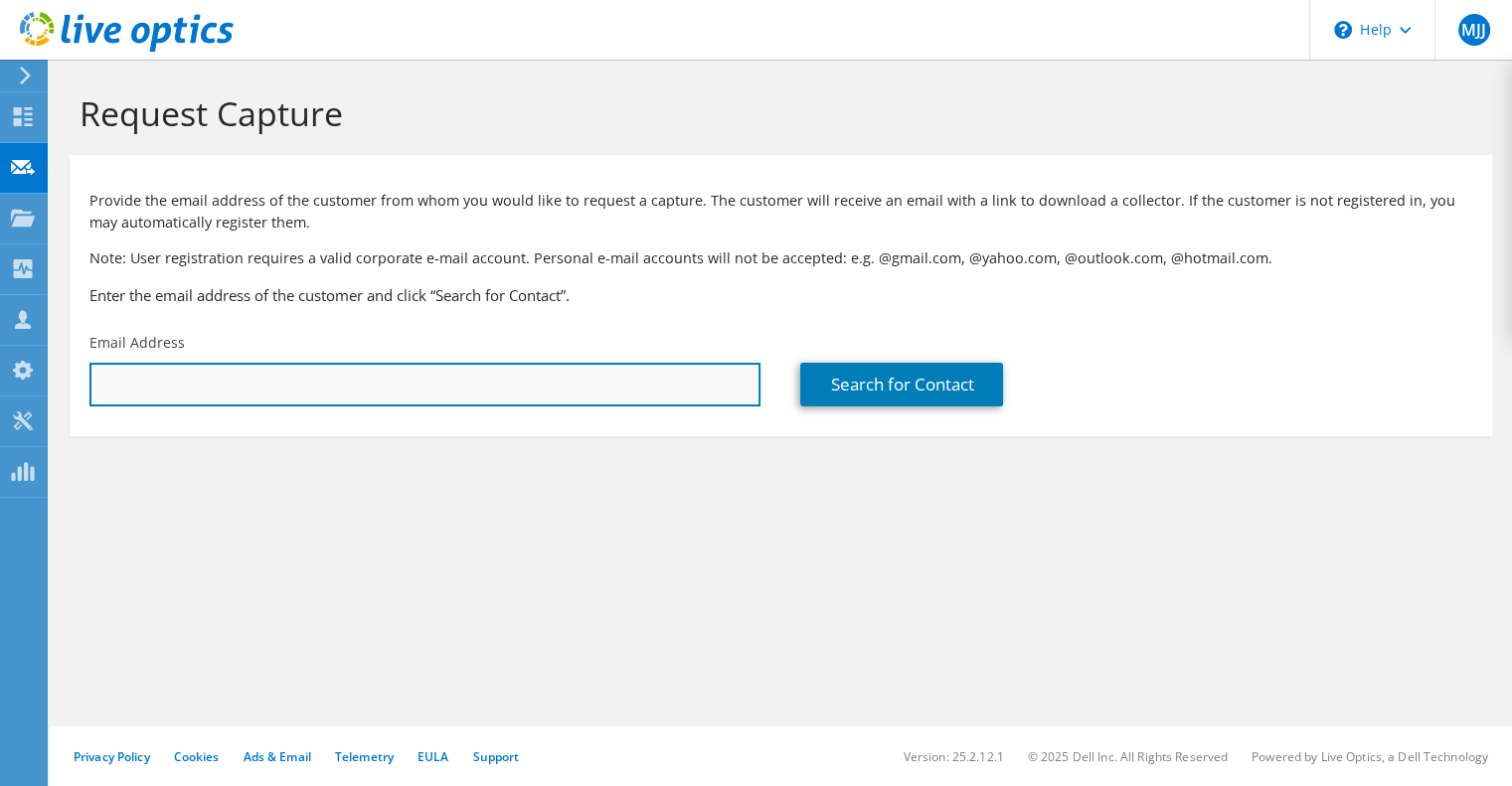 click at bounding box center [424, 385] 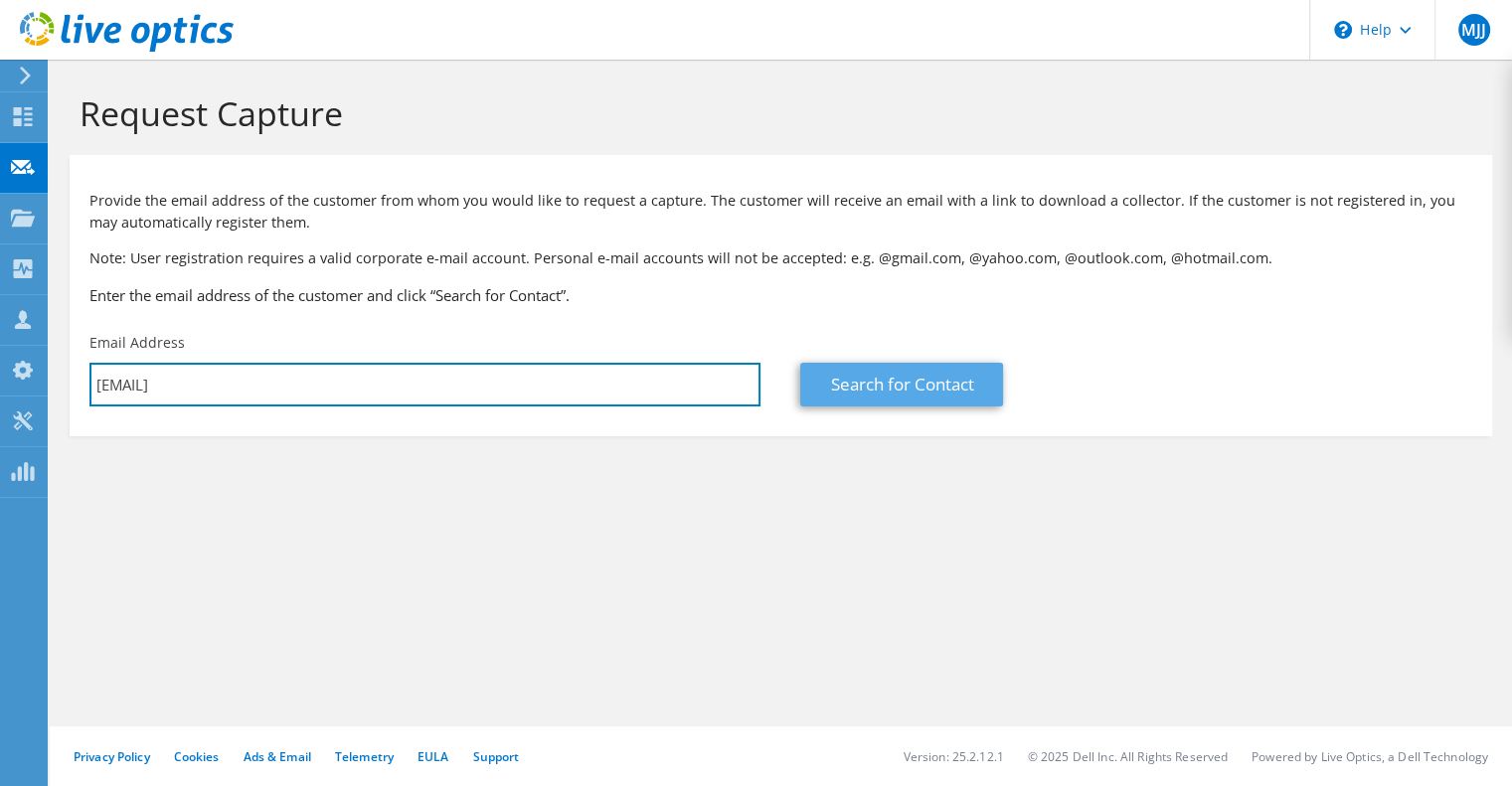 type on "[EMAIL]" 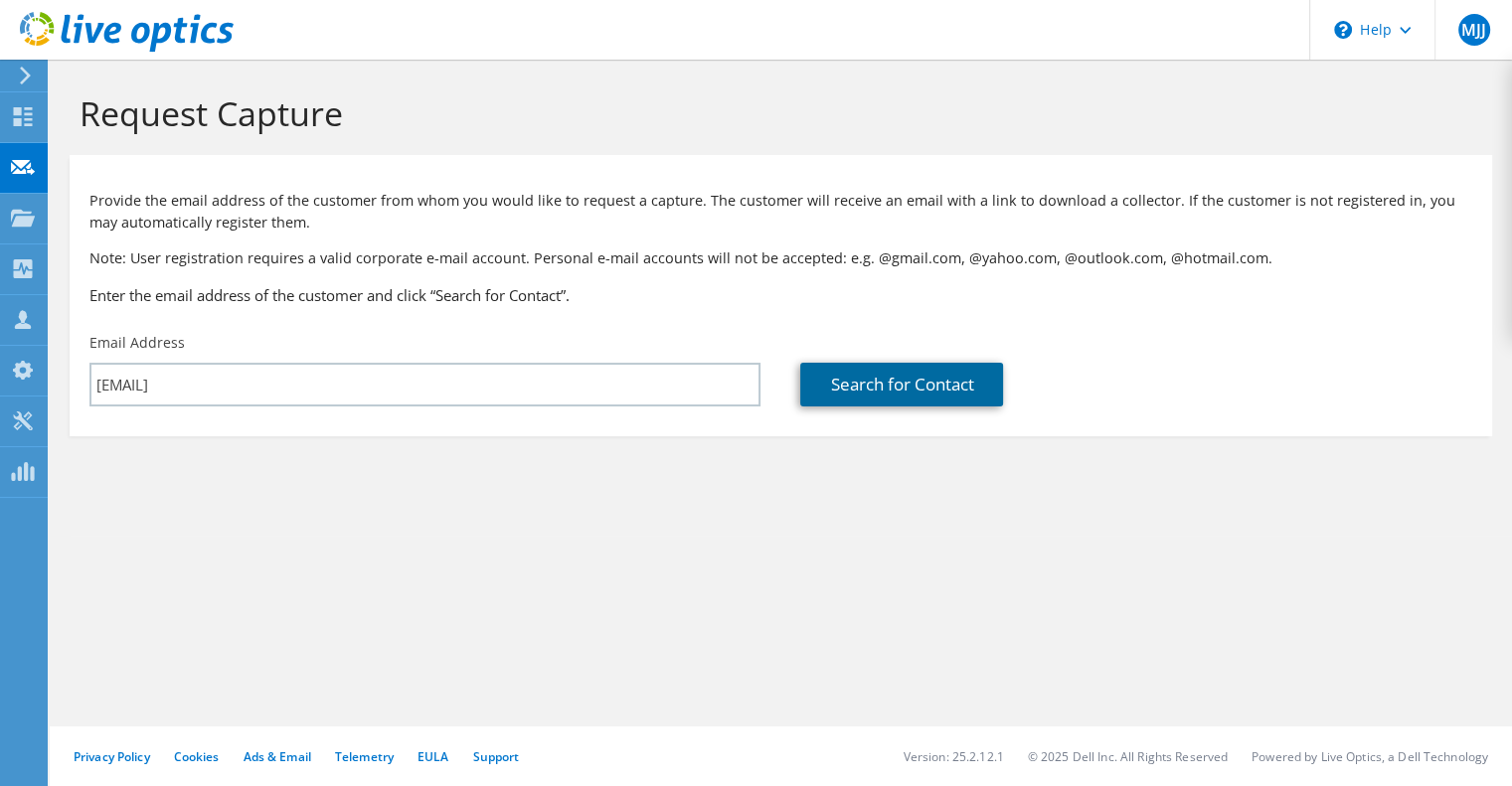 click on "Search for Contact" at bounding box center (902, 385) 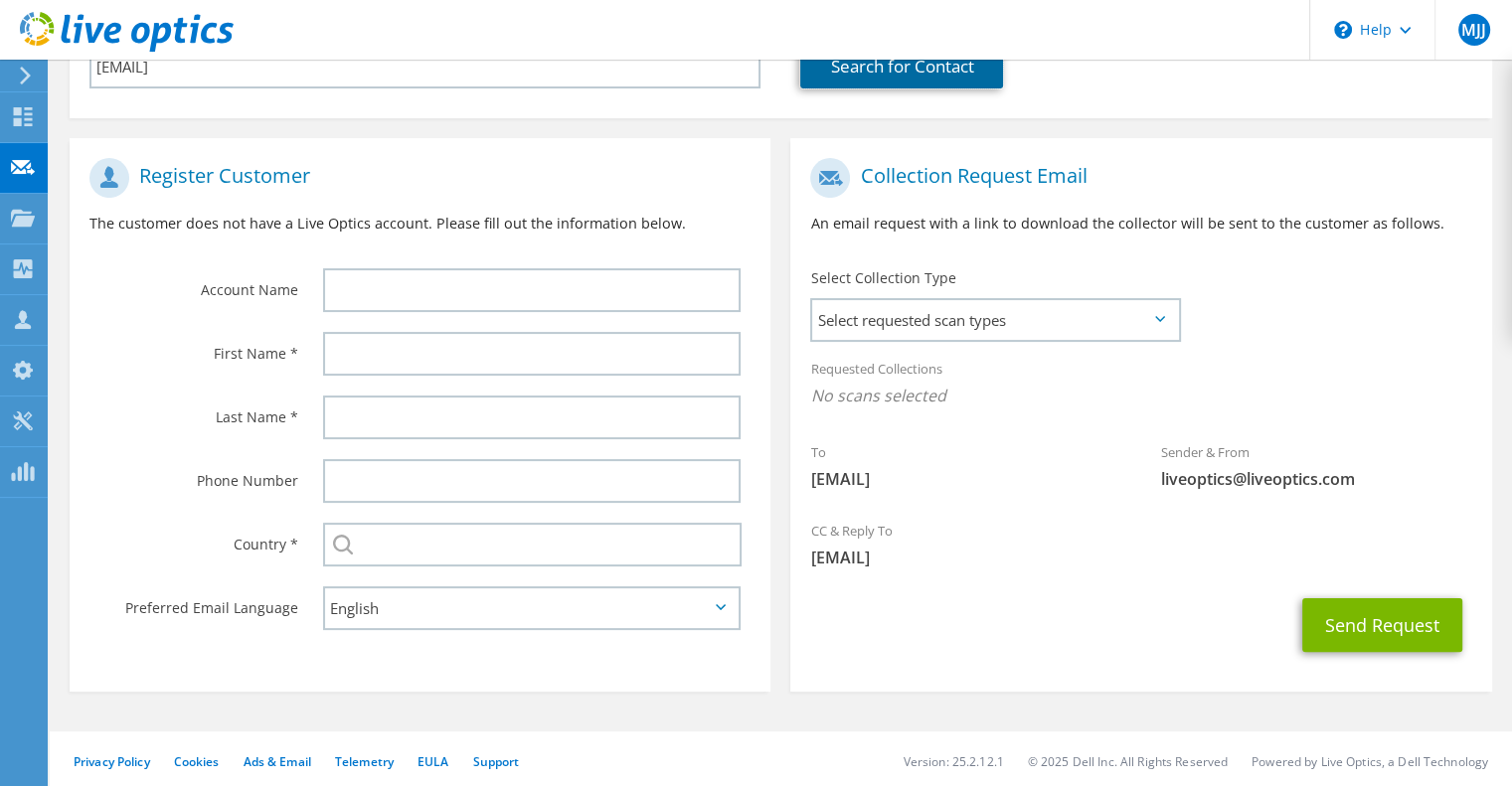scroll, scrollTop: 323, scrollLeft: 0, axis: vertical 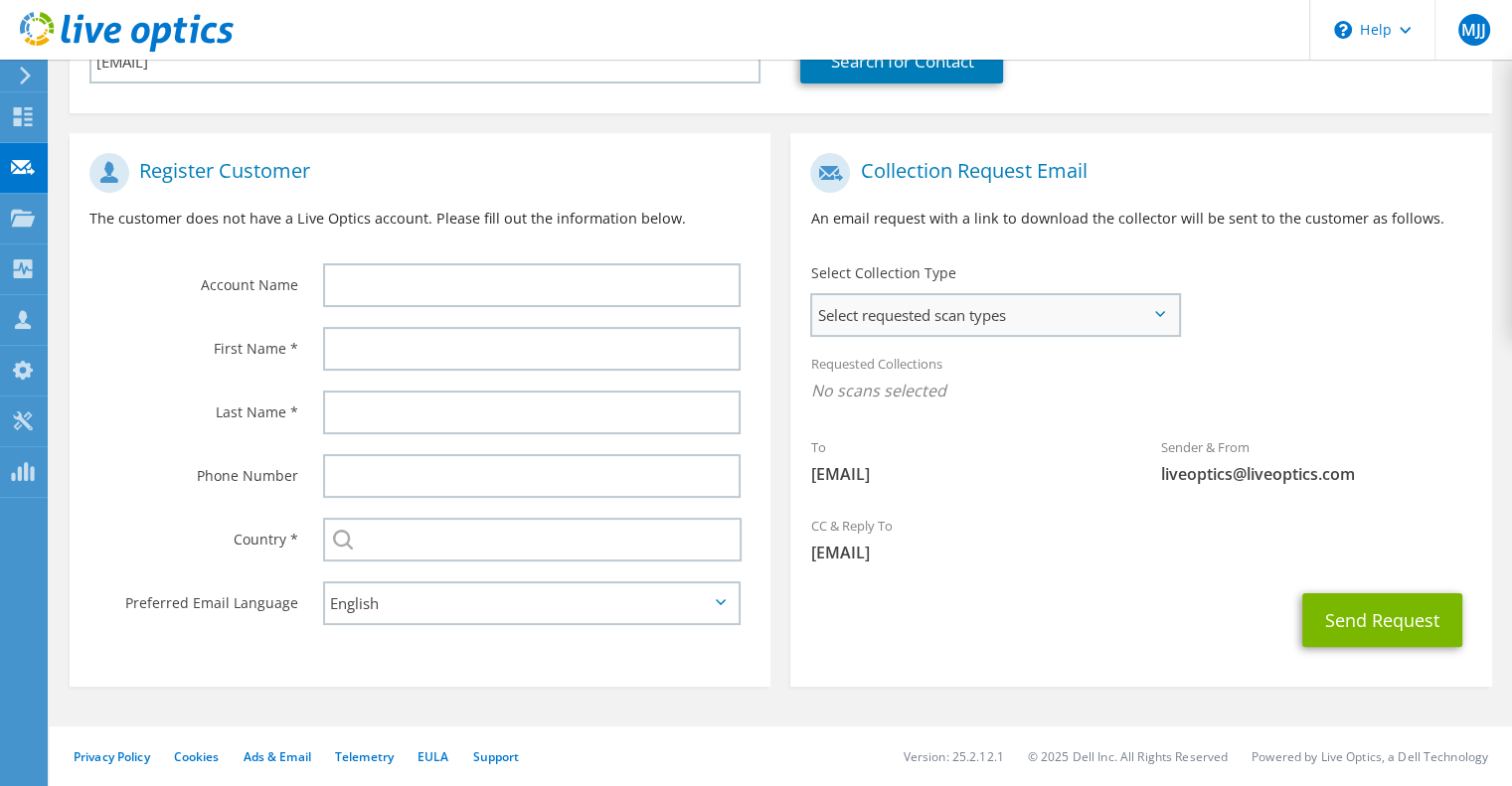 click on "Select requested scan types" at bounding box center [995, 315] 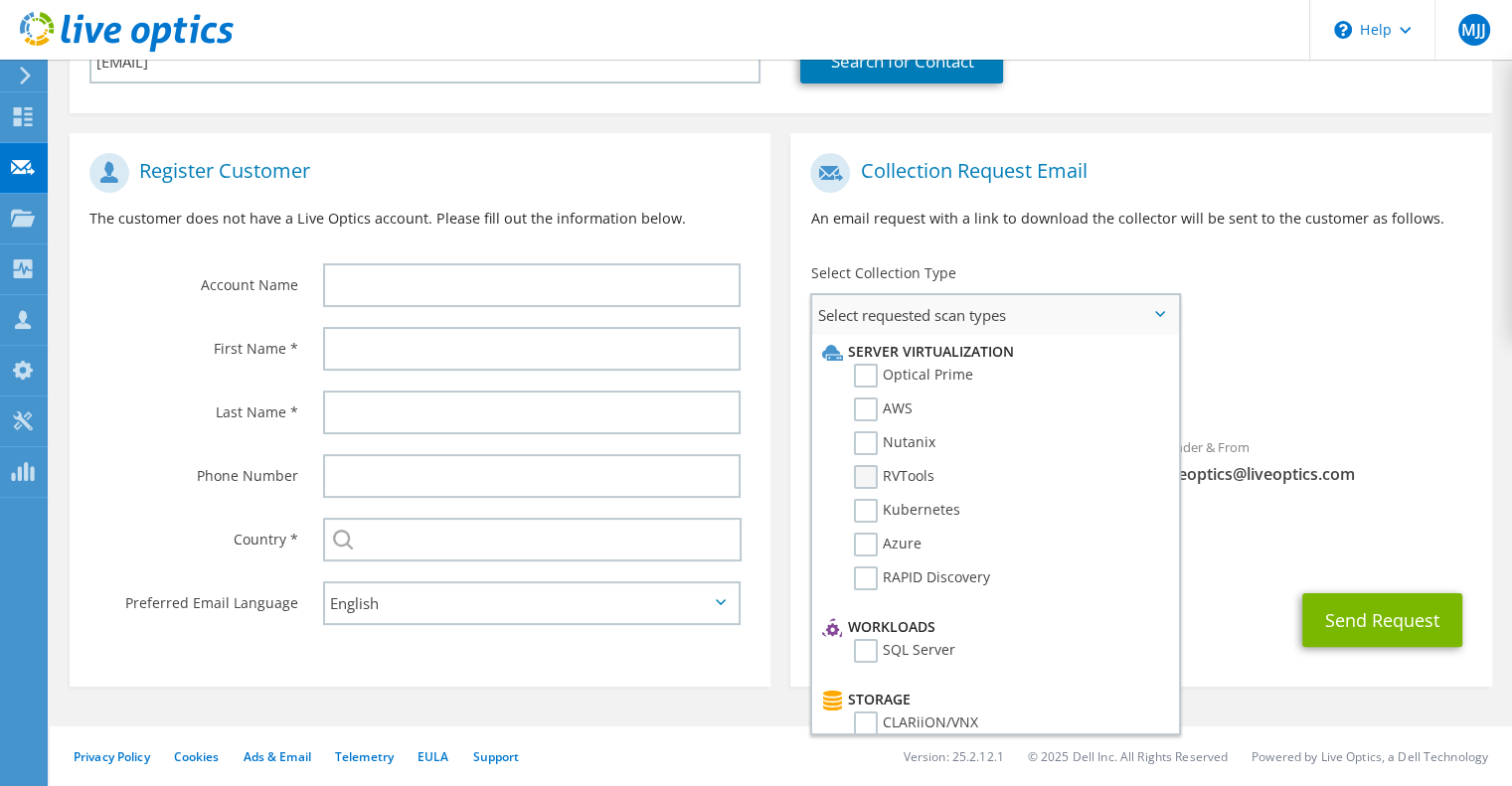 click on "RVTools" at bounding box center (894, 477) 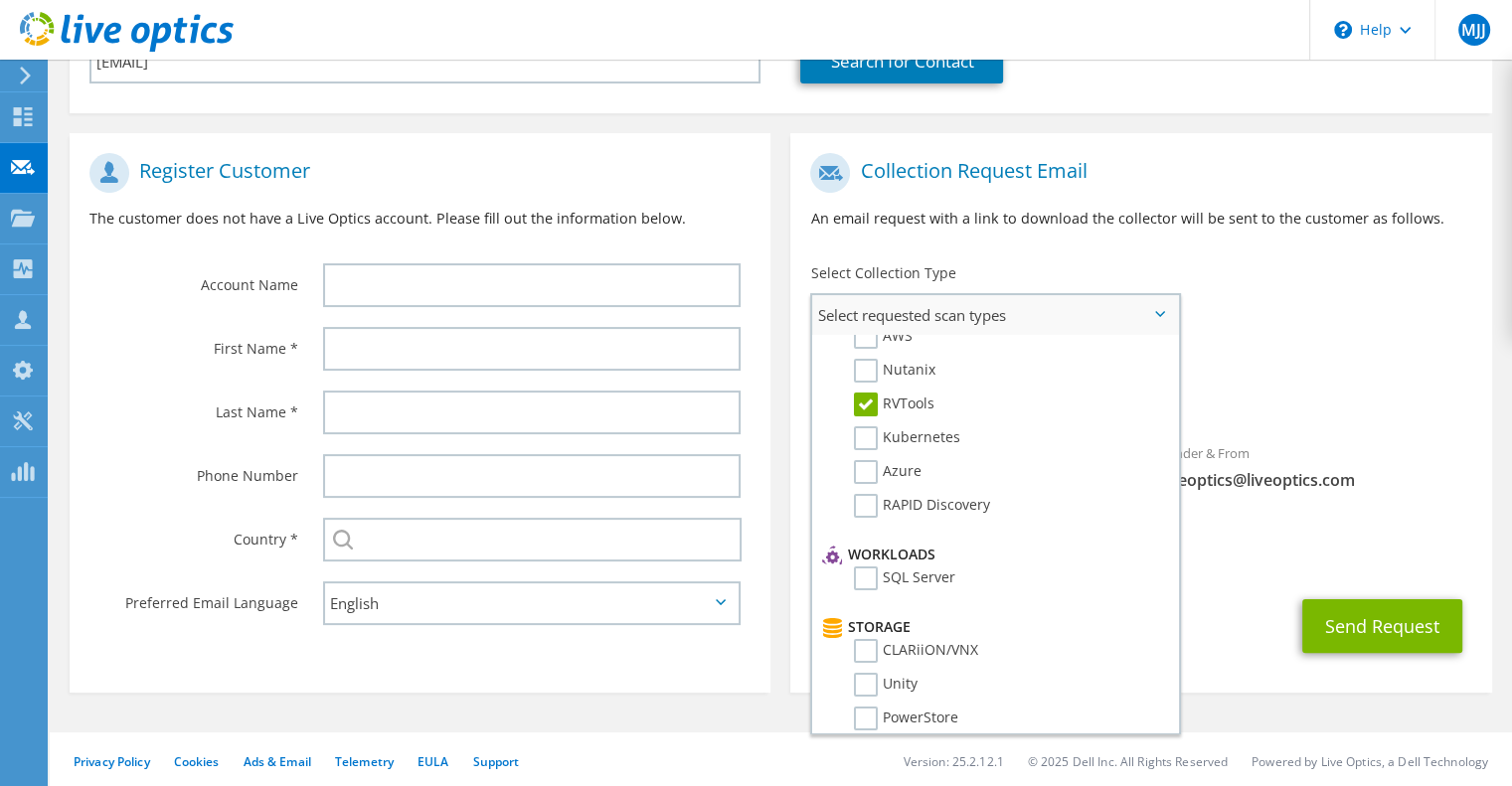 scroll, scrollTop: 0, scrollLeft: 0, axis: both 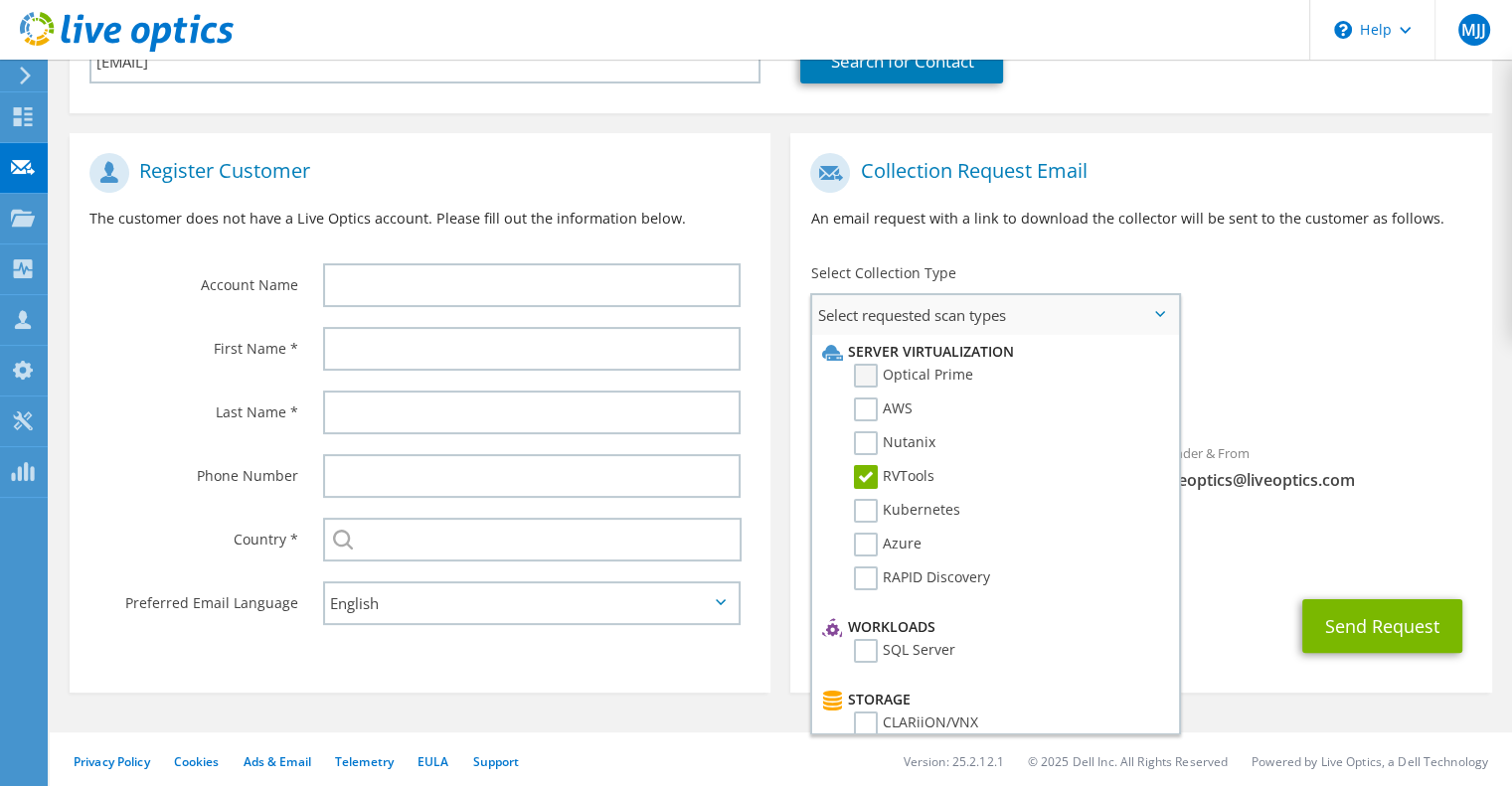 click on "Optical Prime" at bounding box center [914, 376] 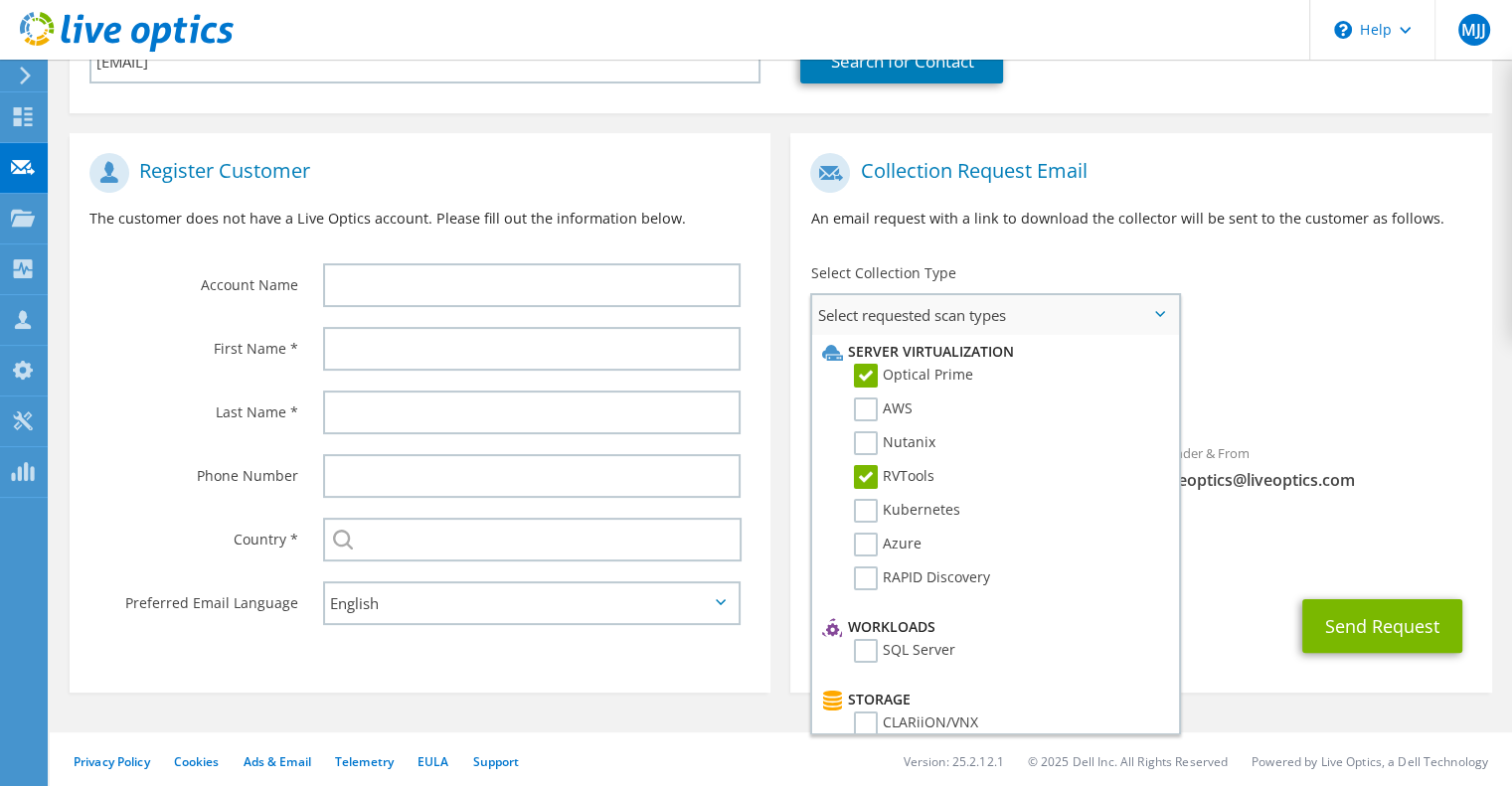 click on "Optical Prime" at bounding box center [914, 376] 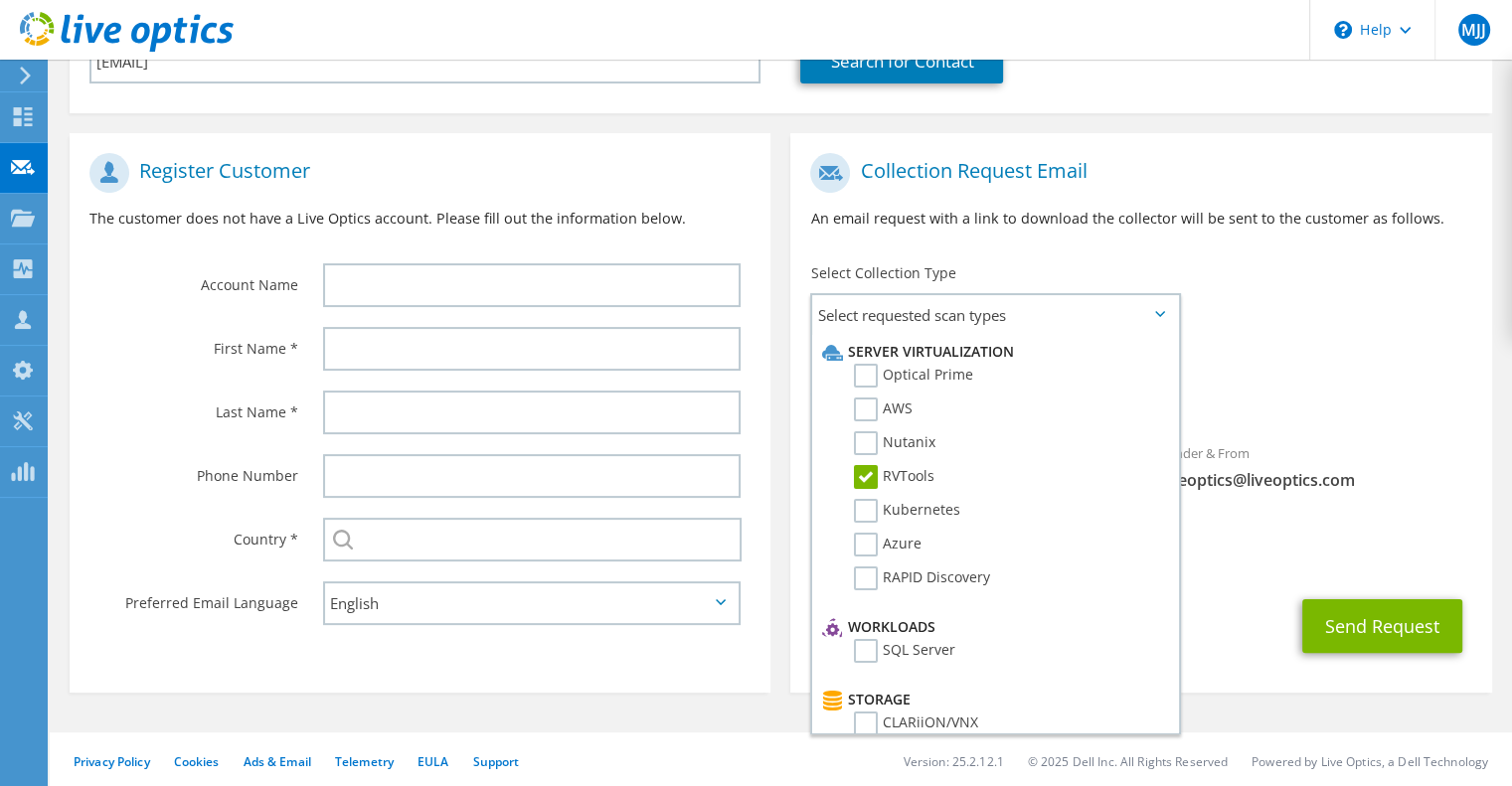click on "Requested Collections
No scans selected
RVTools" at bounding box center (1140, 383) 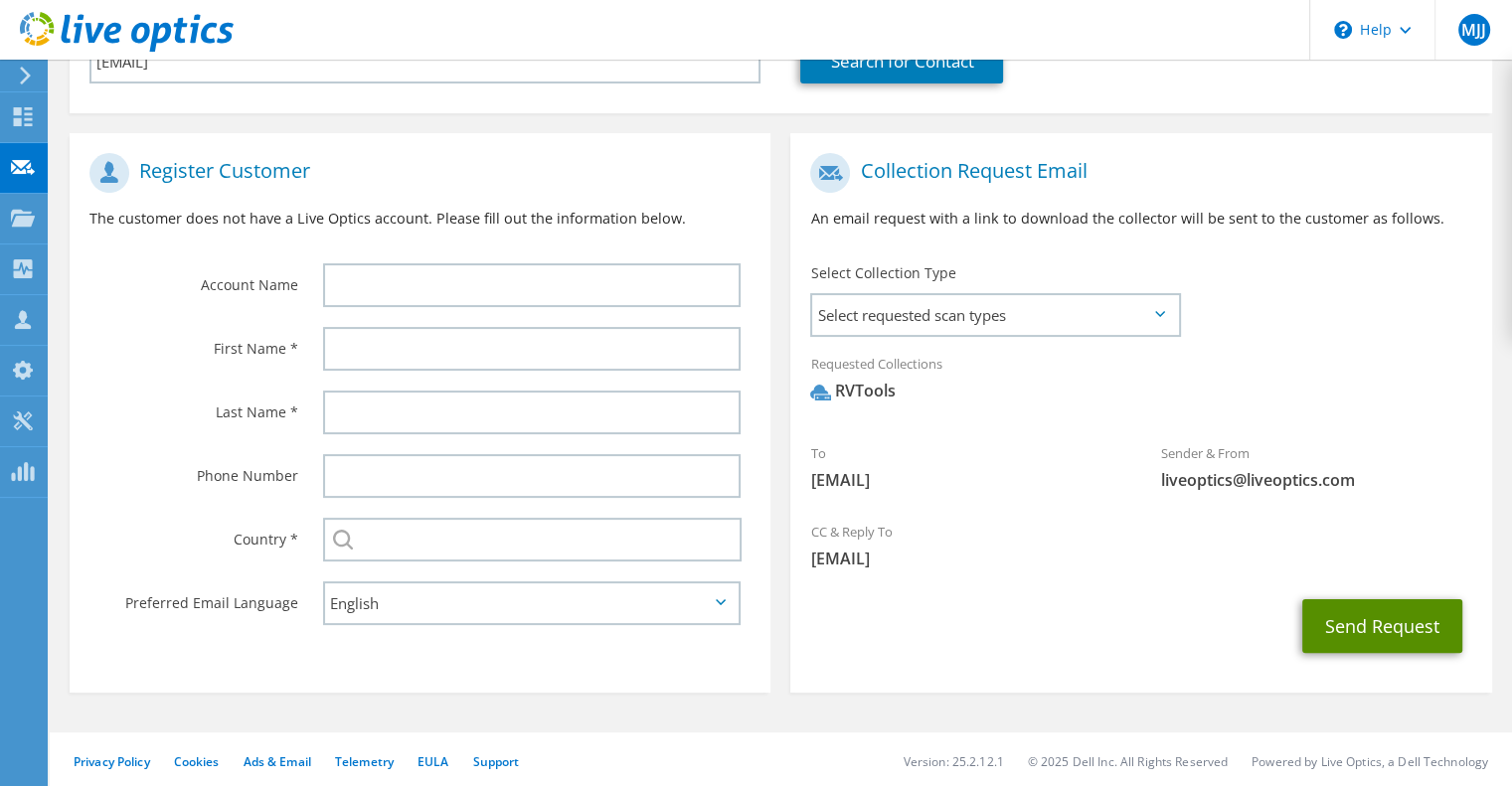 click on "Send Request" at bounding box center [1382, 626] 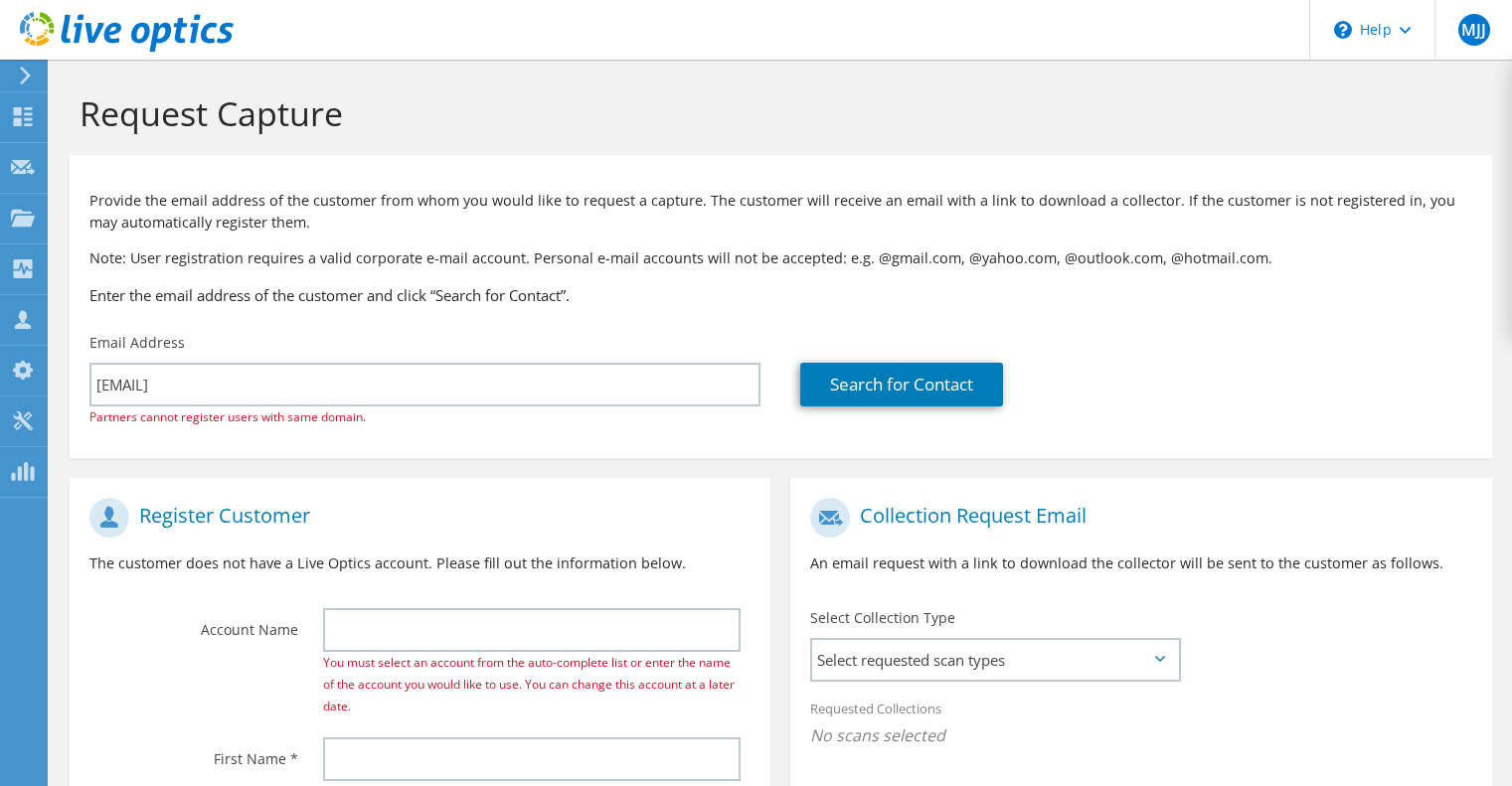 scroll, scrollTop: 0, scrollLeft: 0, axis: both 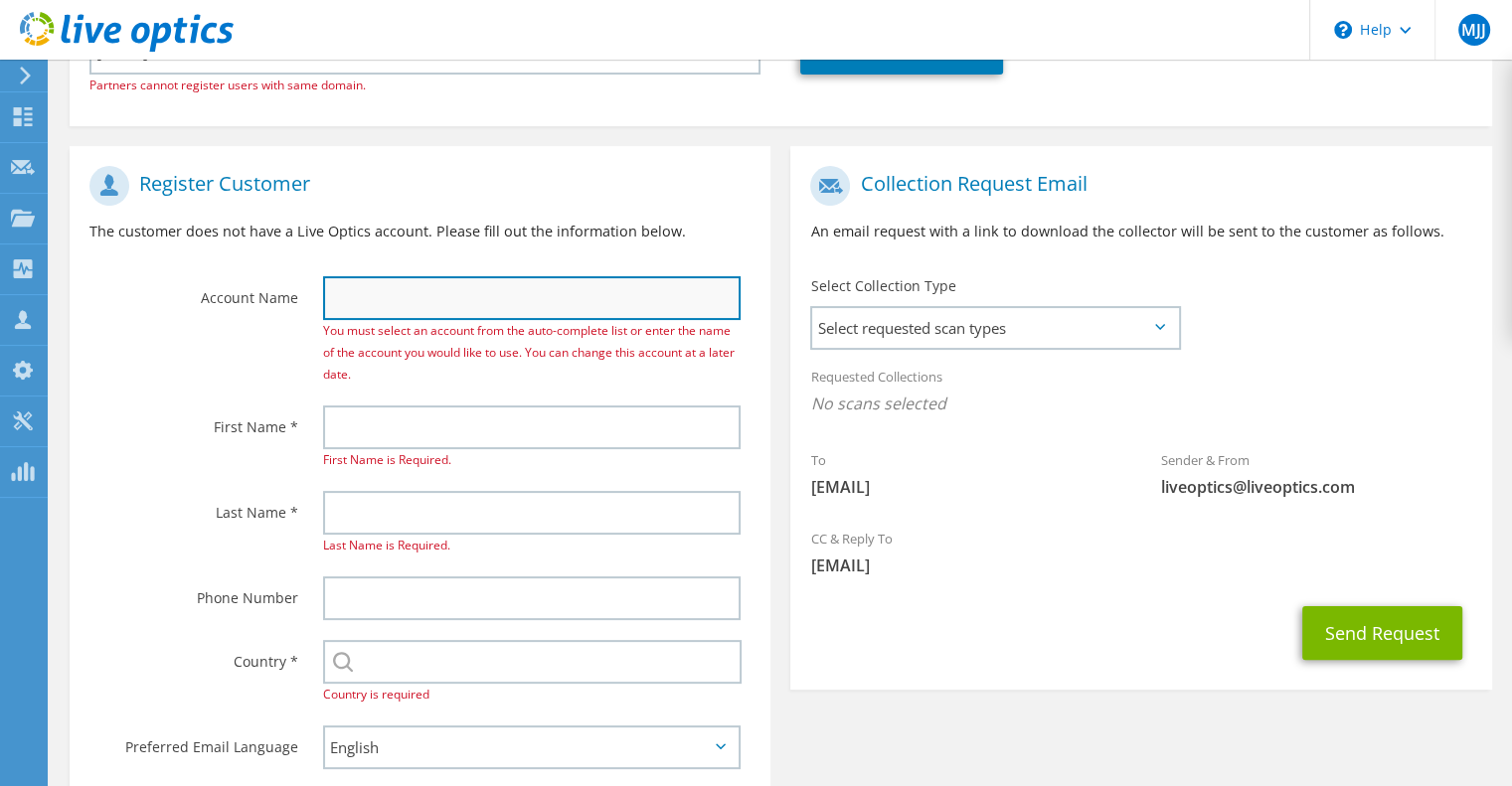 click at bounding box center (532, 298) 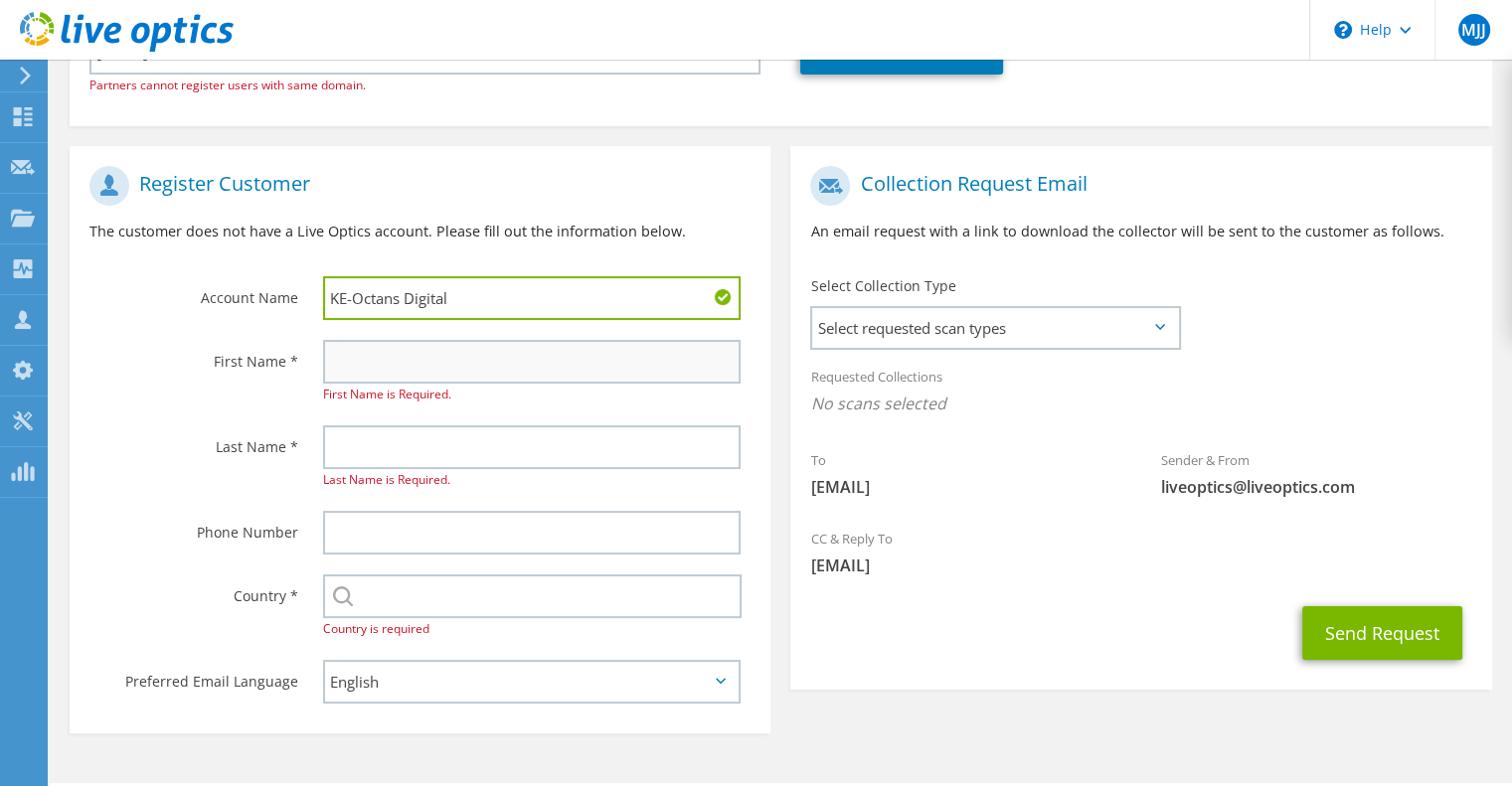 type on "KE-Octans Digital" 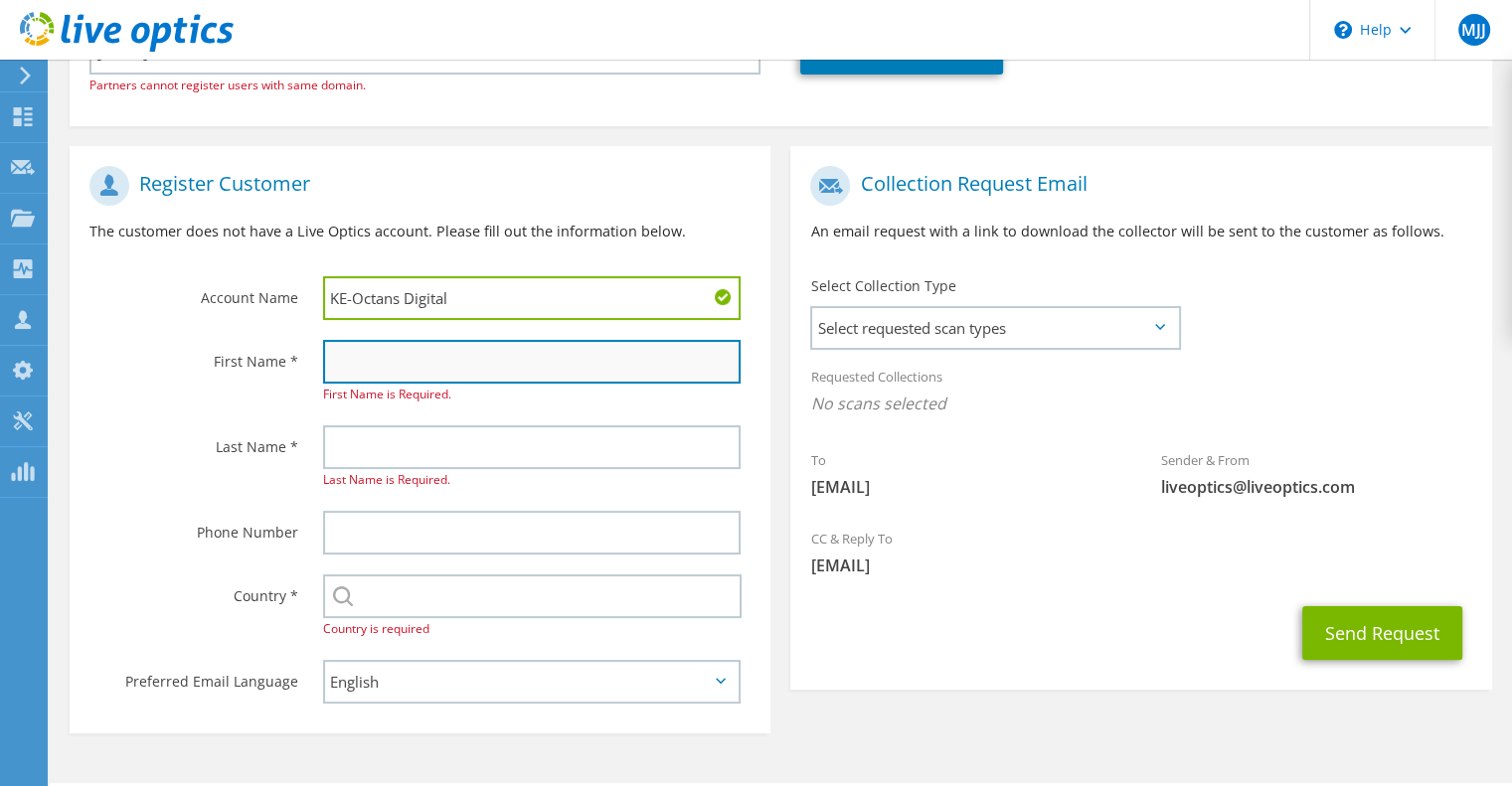 click at bounding box center (532, 362) 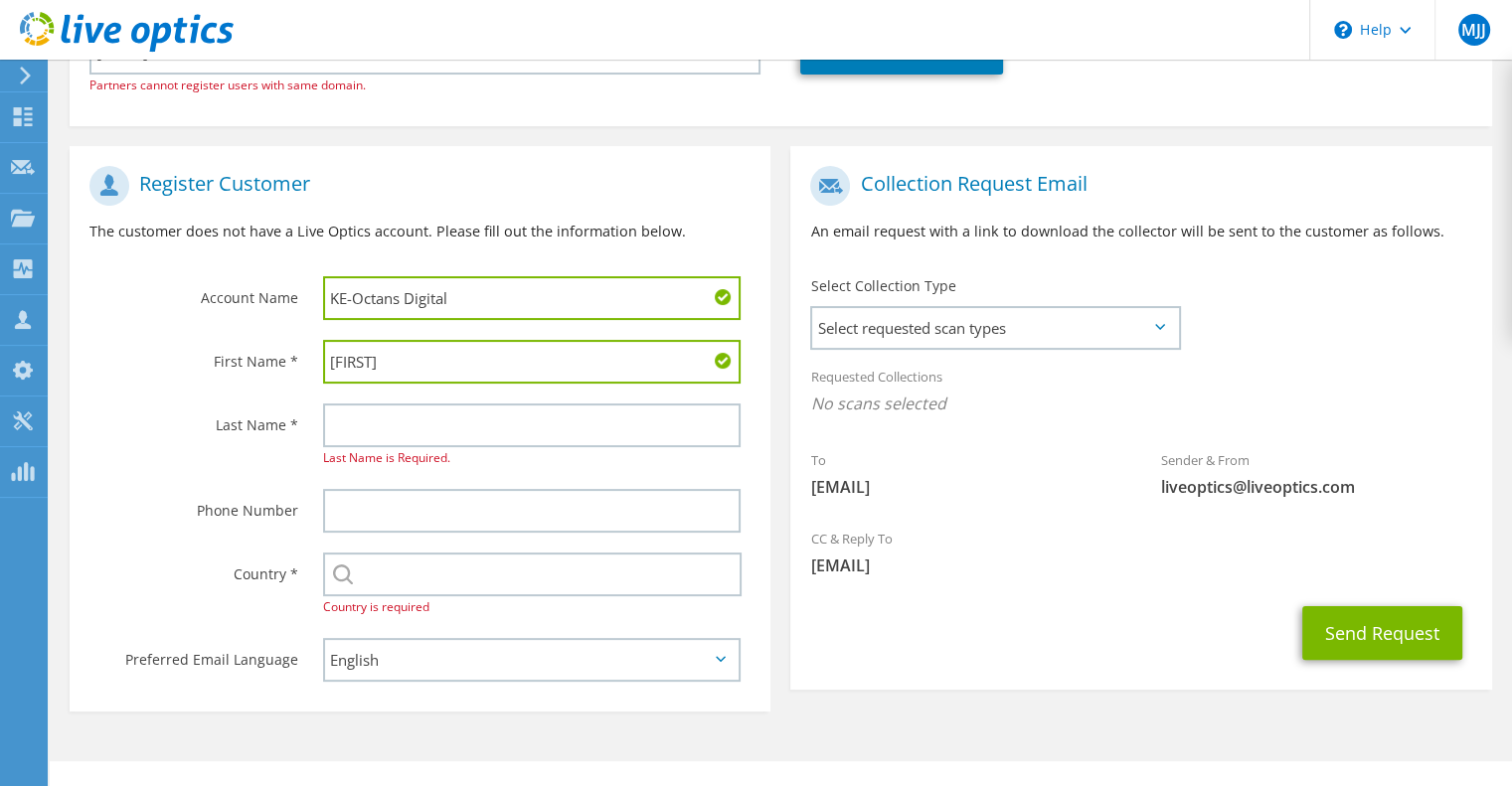 type on "[FIRST]" 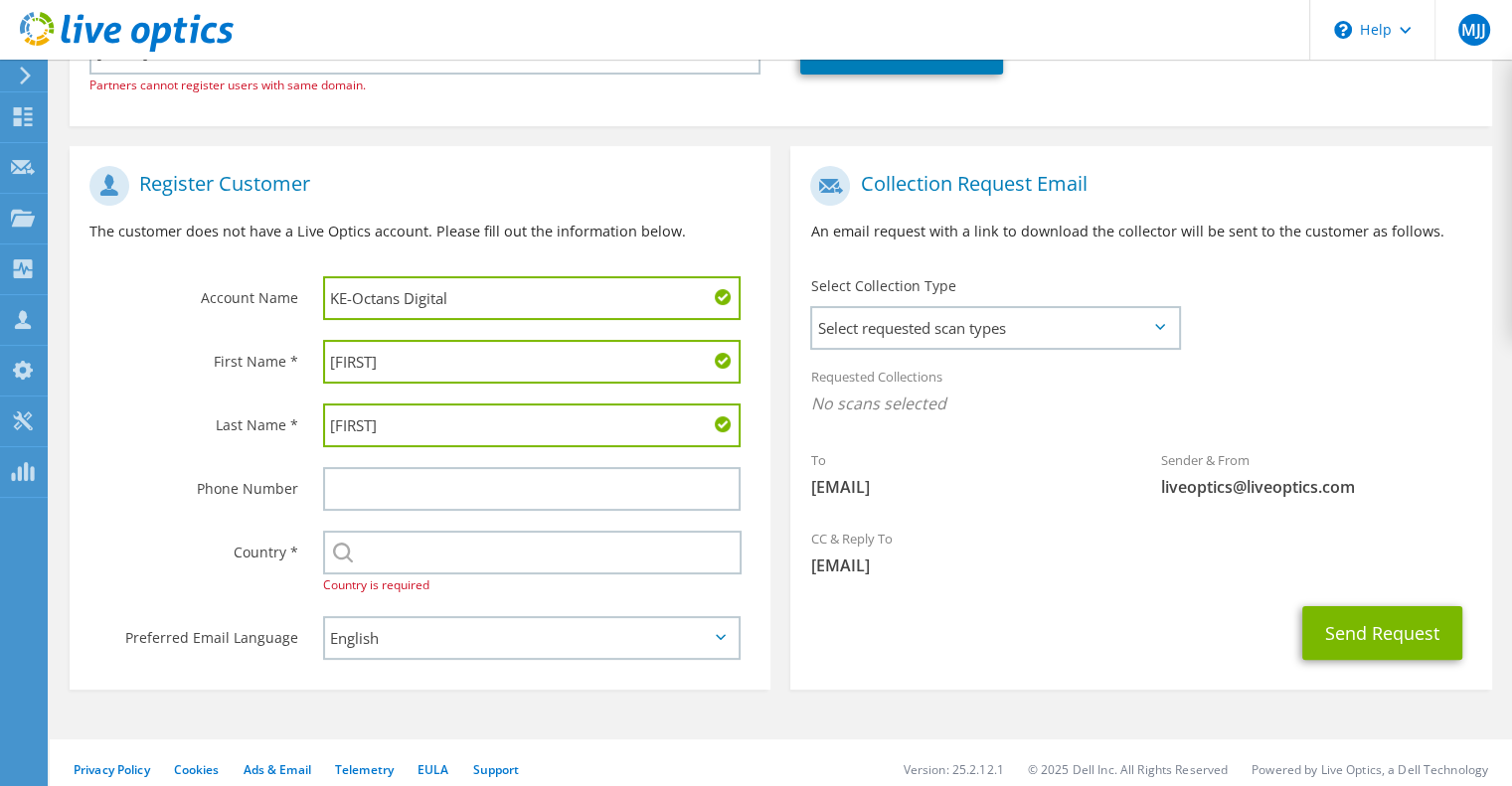 type on "[FIRST]" 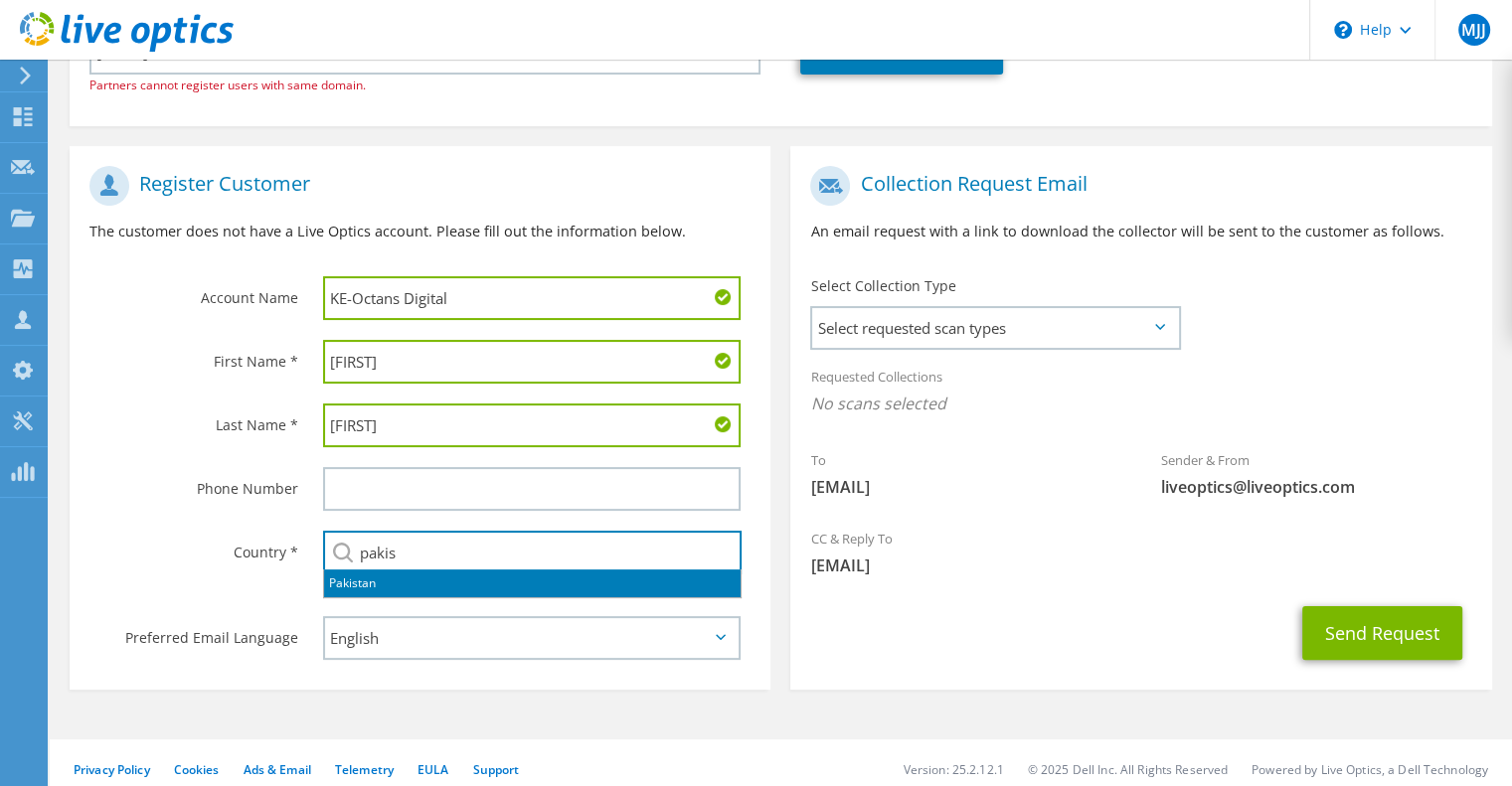 click on "Pakistan" at bounding box center [532, 583] 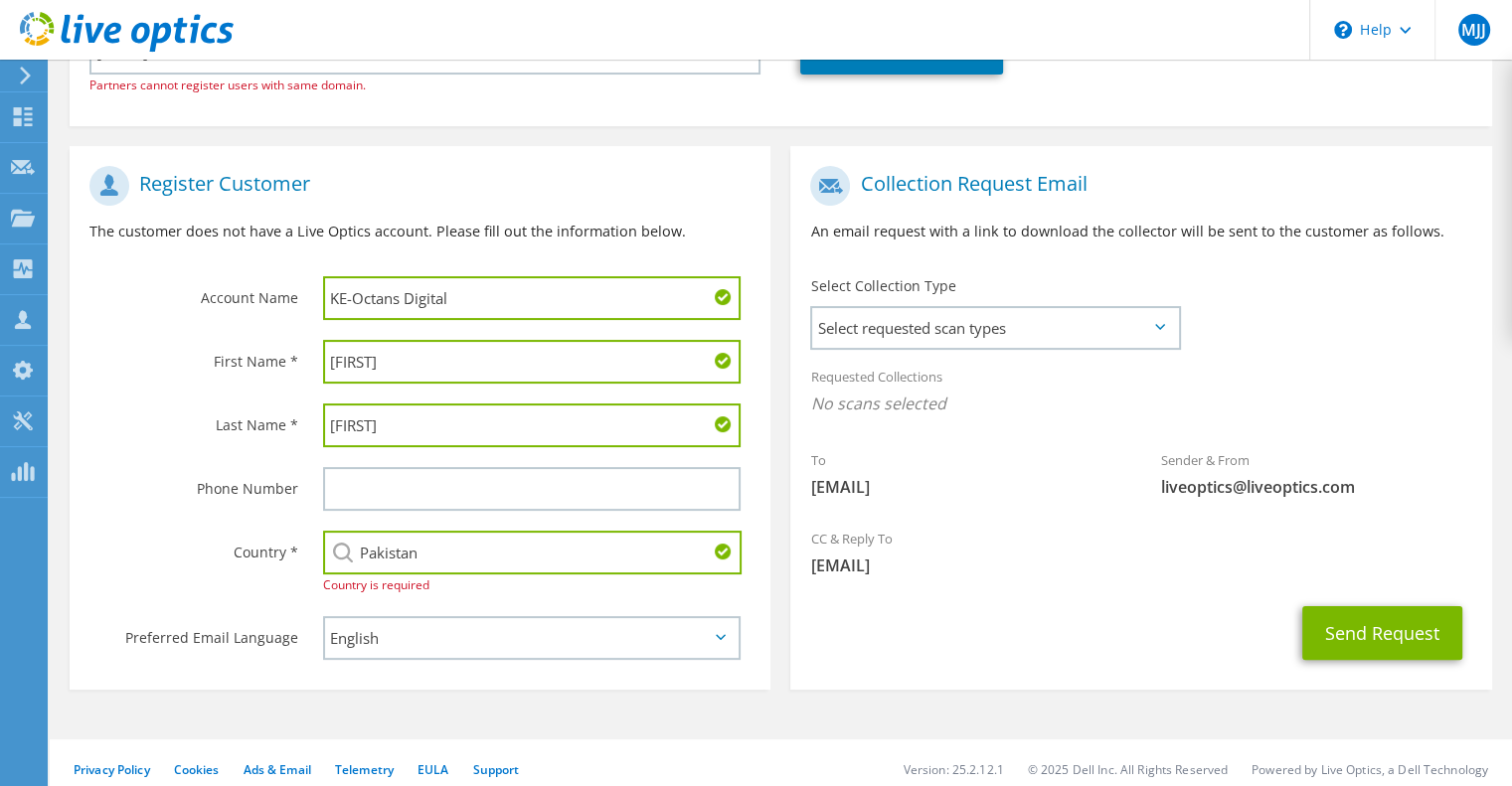 type on "Pakistan" 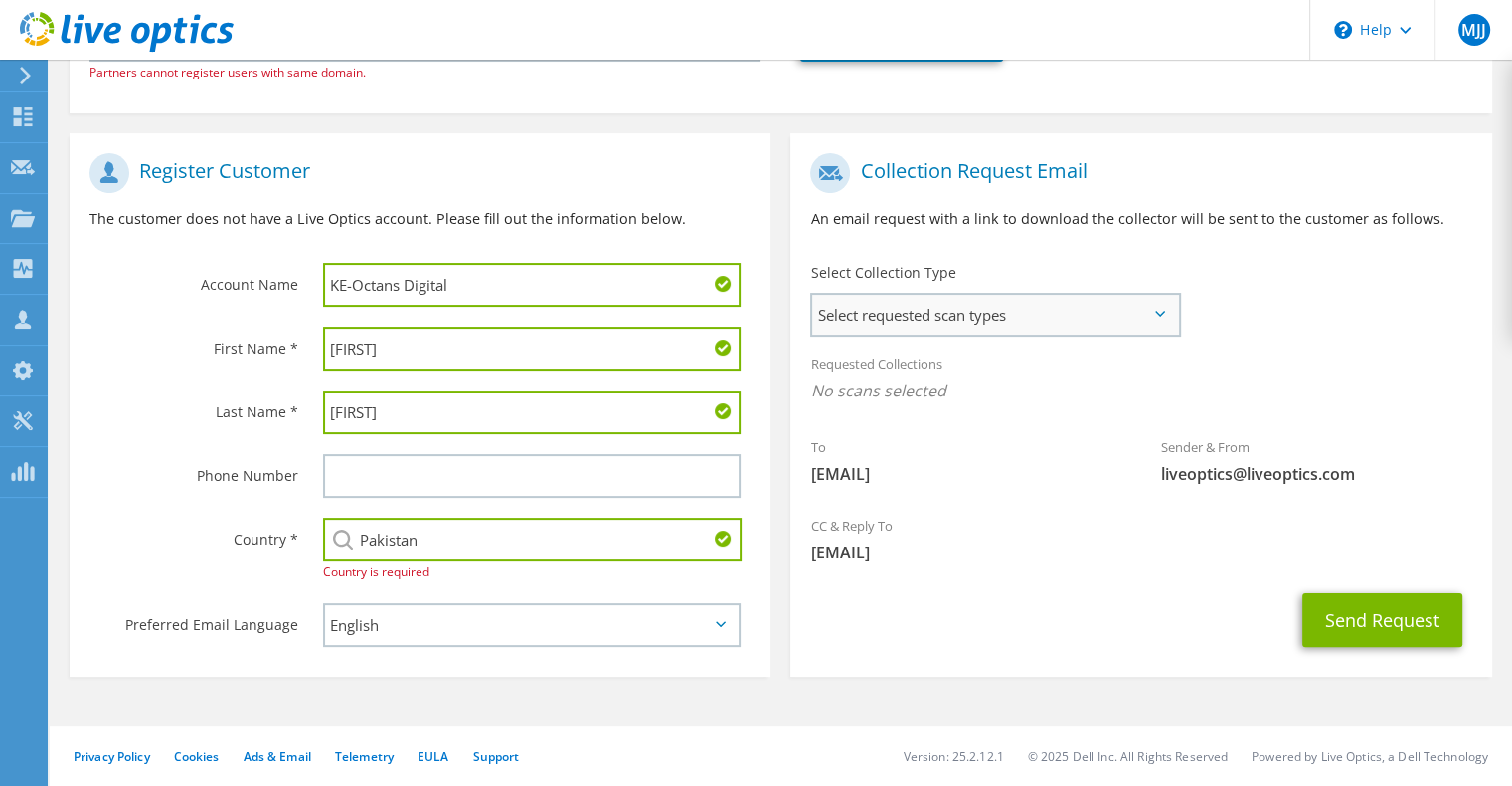 click on "Select requested scan types" at bounding box center [995, 315] 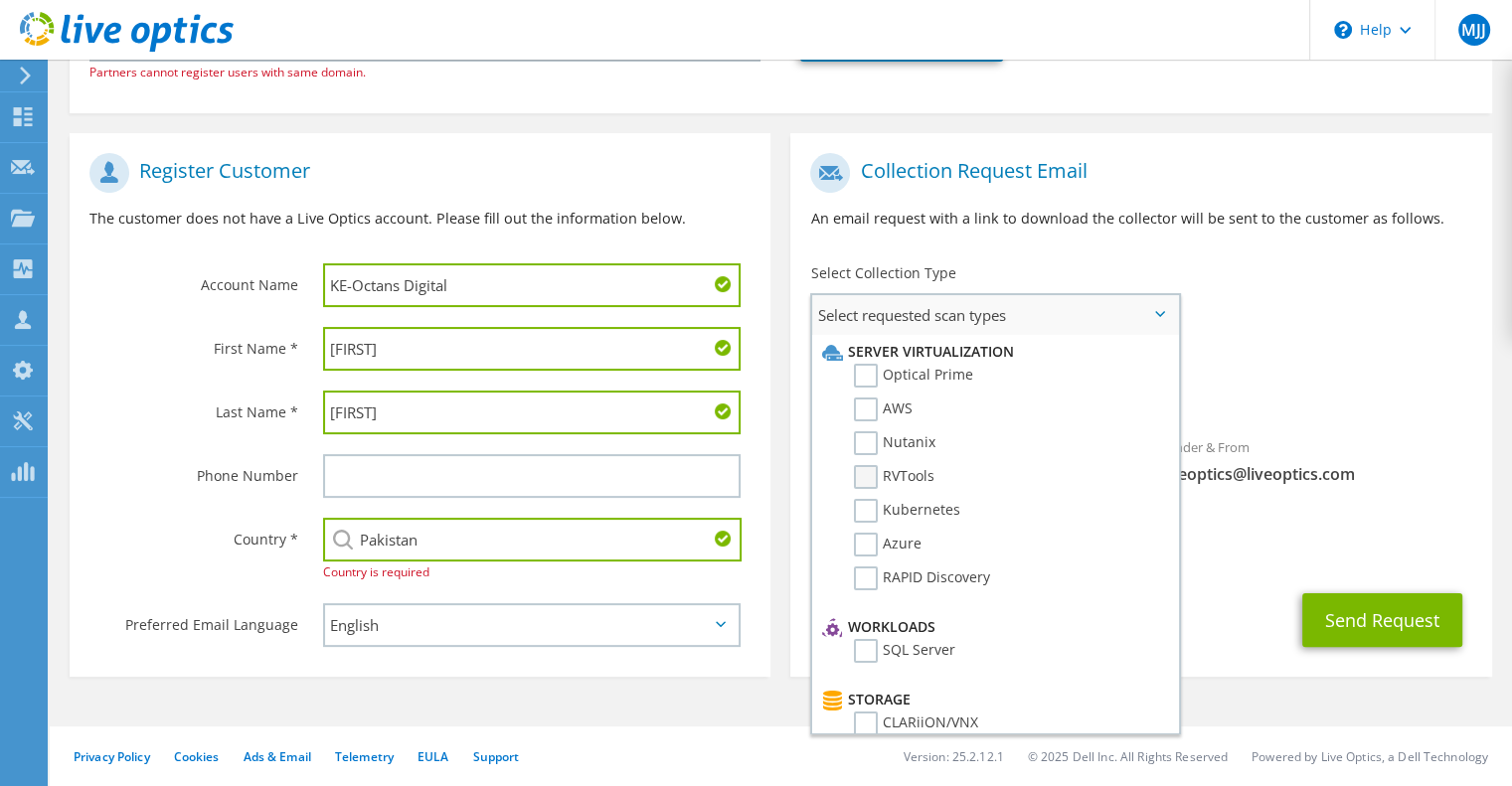 click on "RVTools" at bounding box center [894, 477] 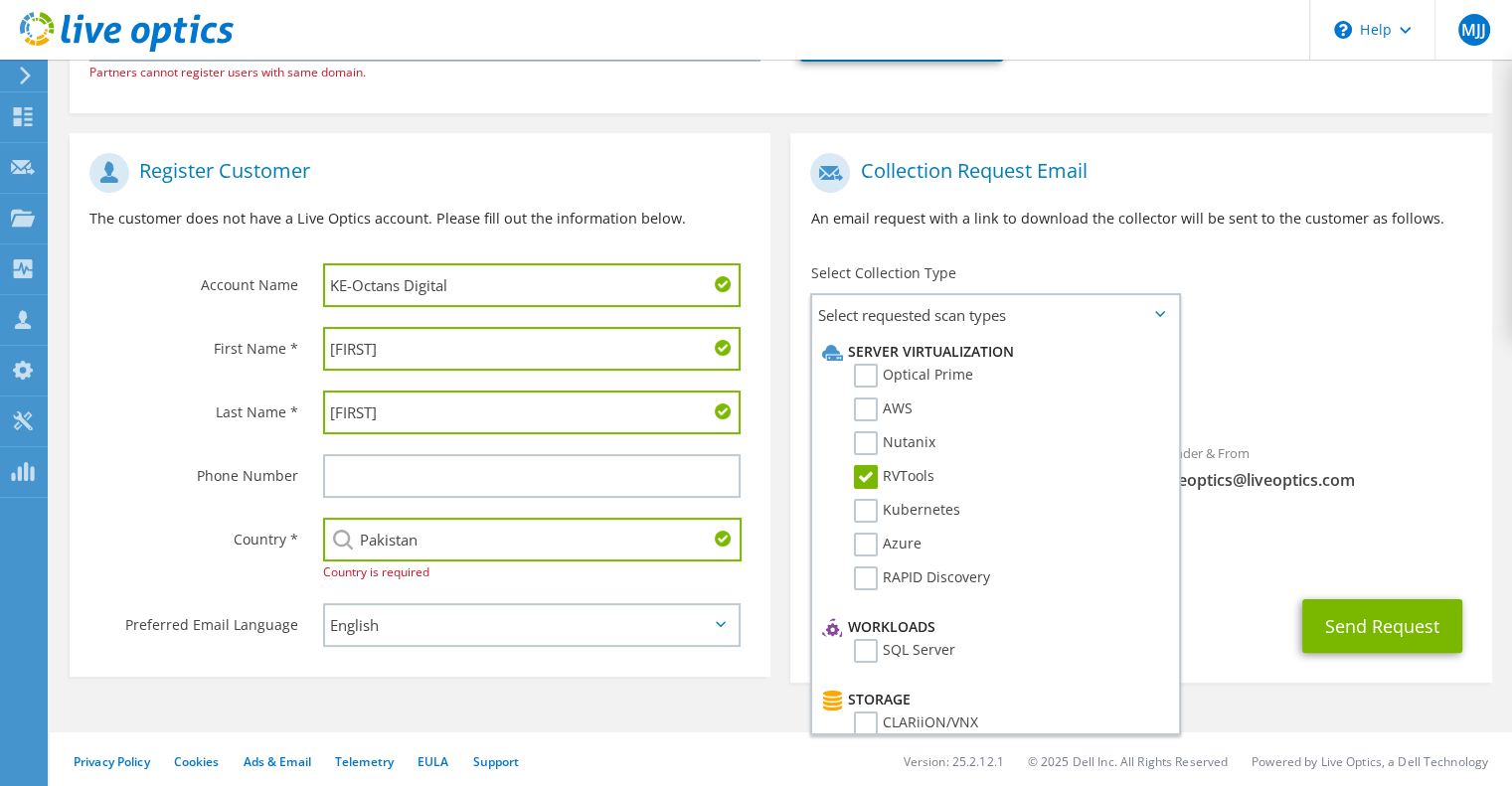 click on "RVTools" at bounding box center [1140, 395] 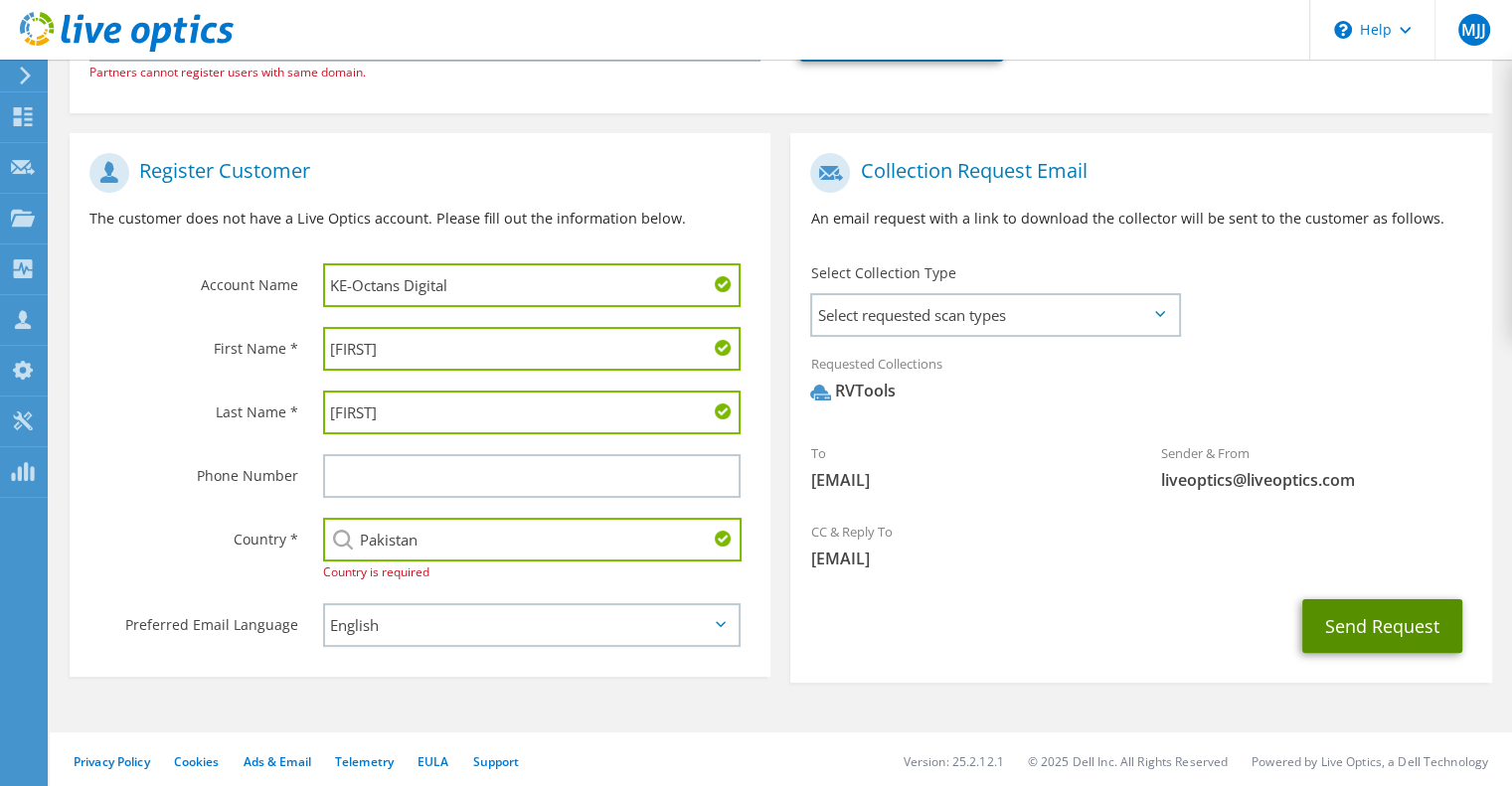 click on "Send Request" at bounding box center (1382, 626) 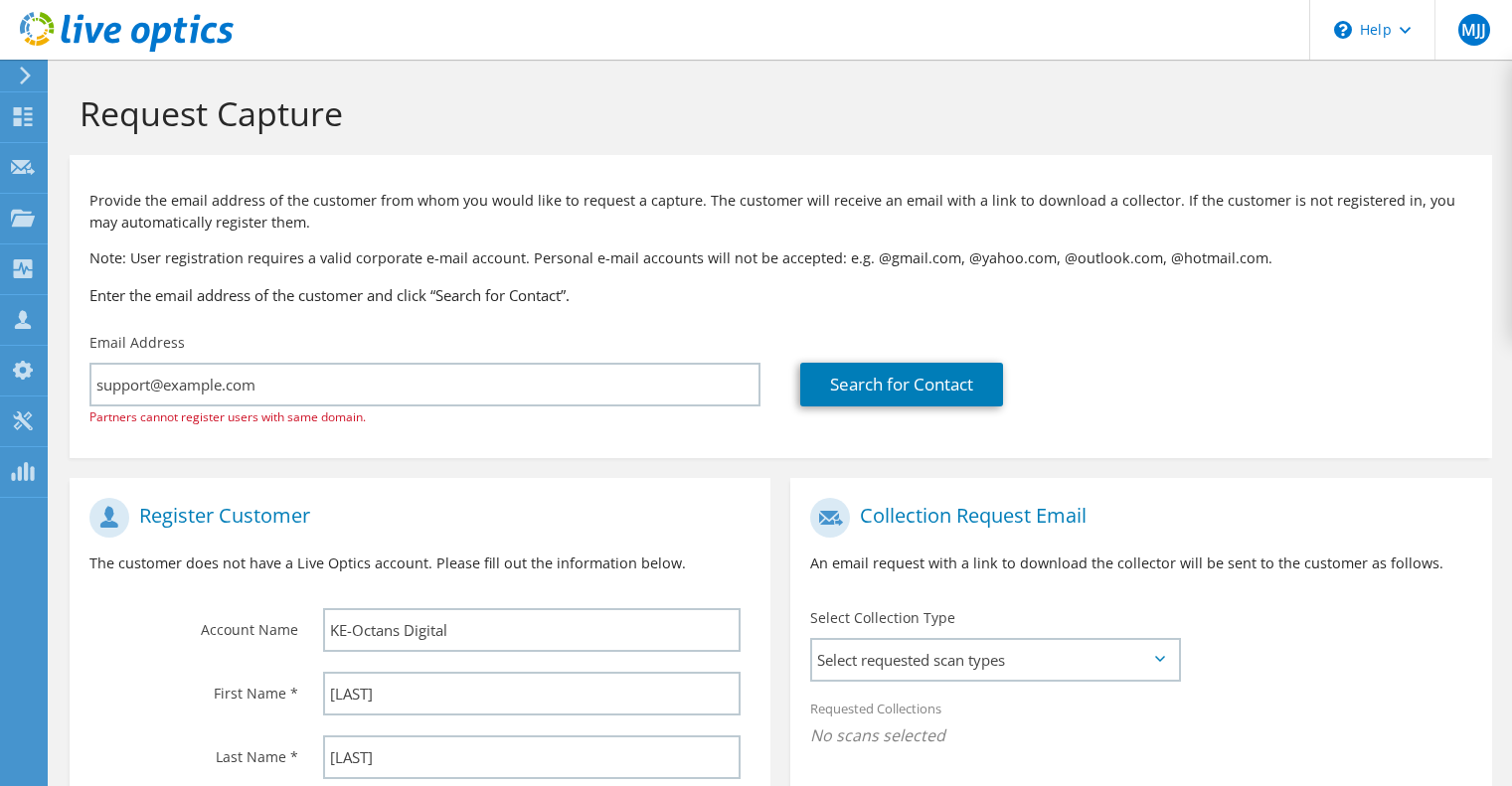 scroll, scrollTop: 0, scrollLeft: 0, axis: both 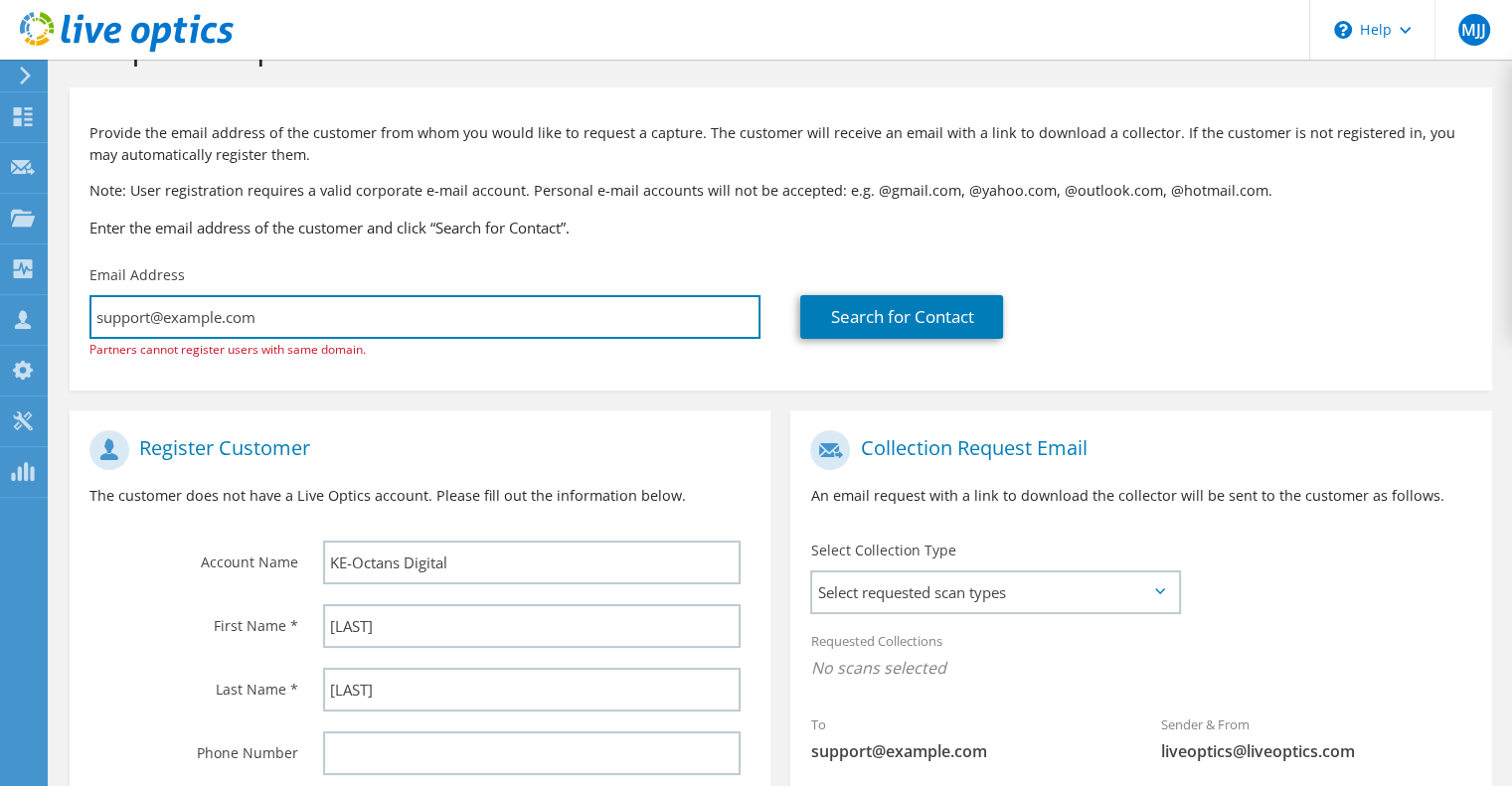 drag, startPoint x: 170, startPoint y: 323, endPoint x: 658, endPoint y: 355, distance: 489.04805 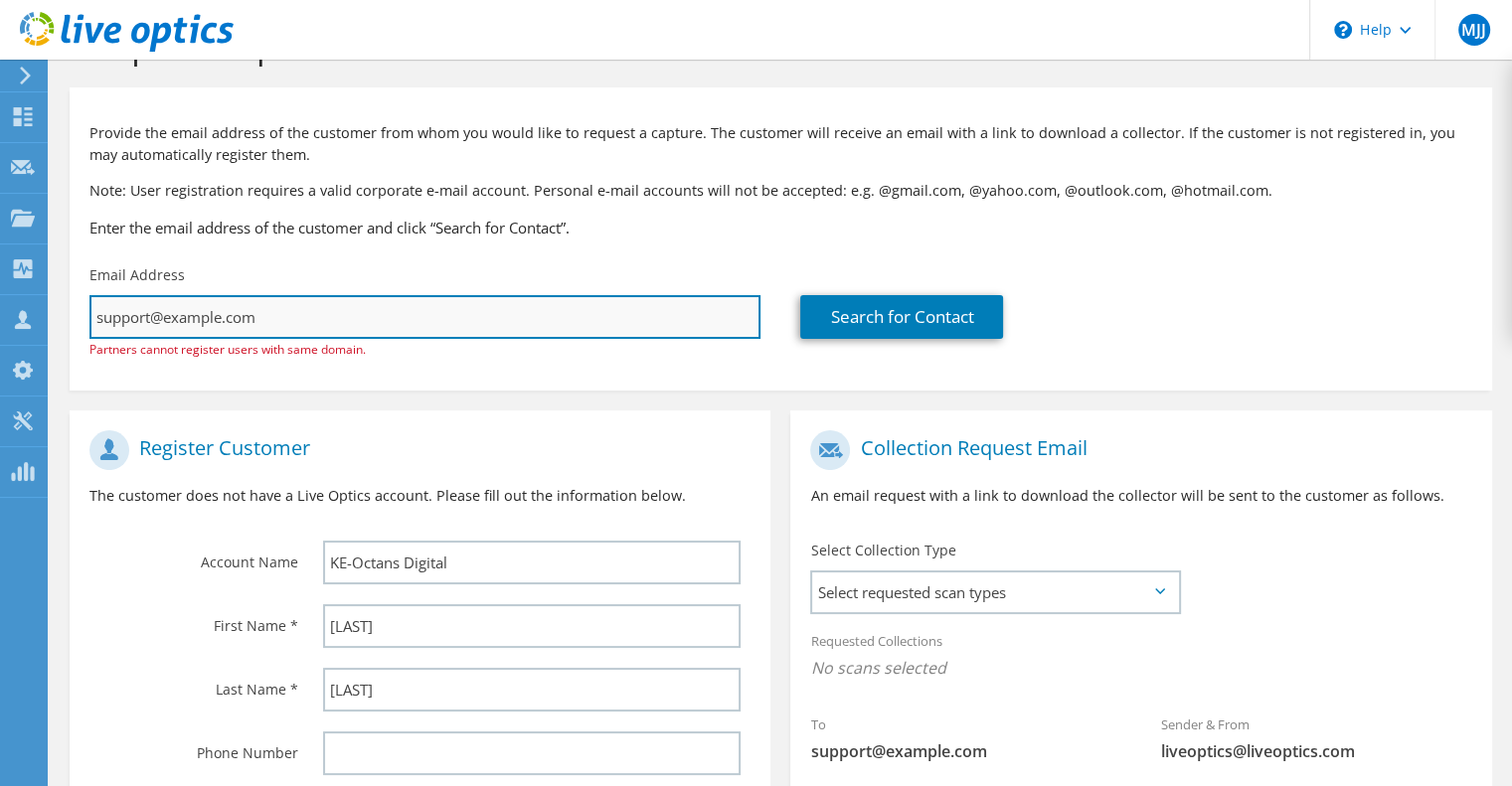 scroll, scrollTop: 0, scrollLeft: 0, axis: both 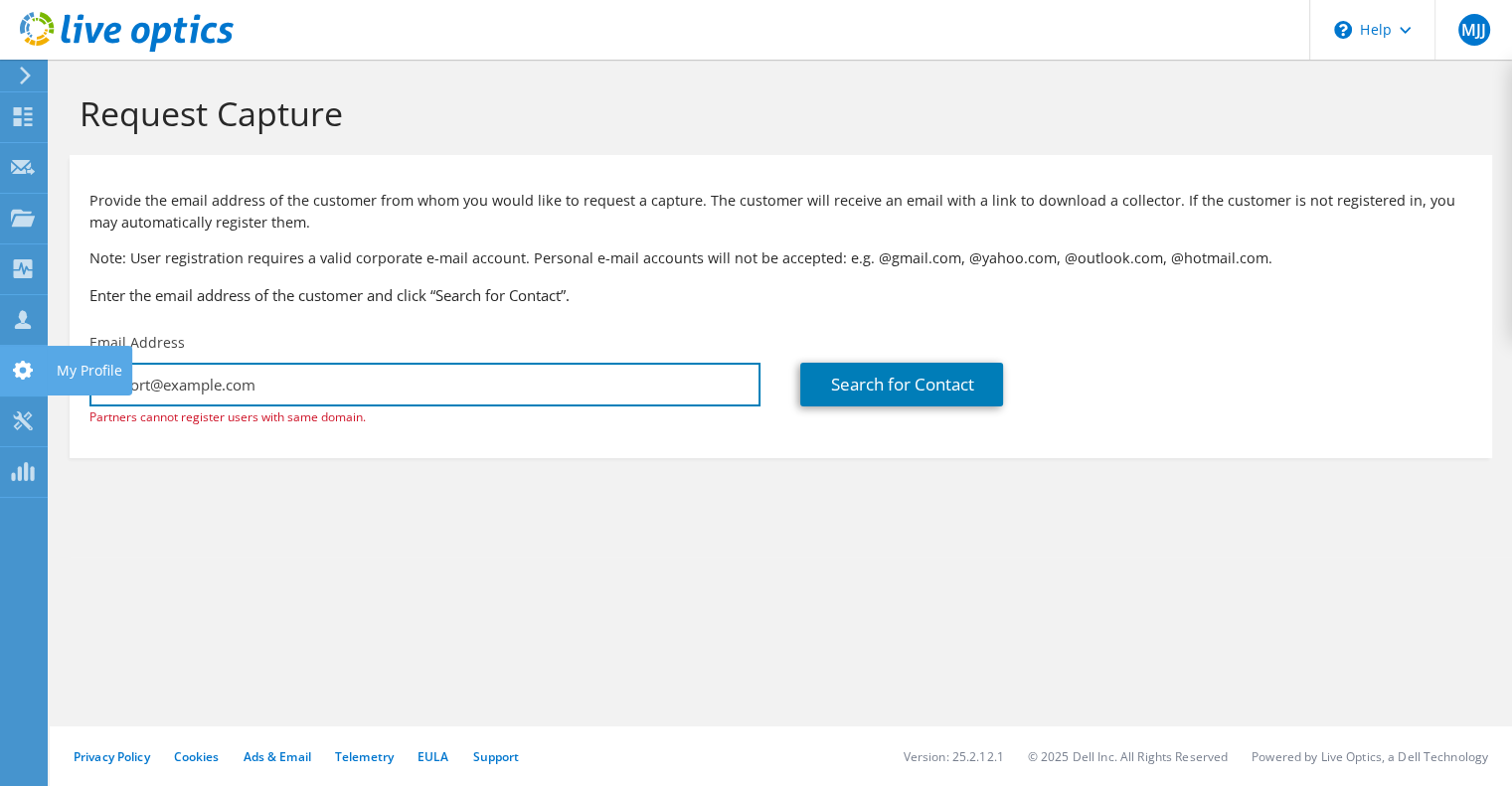 drag, startPoint x: 266, startPoint y: 392, endPoint x: 0, endPoint y: 375, distance: 266.54268 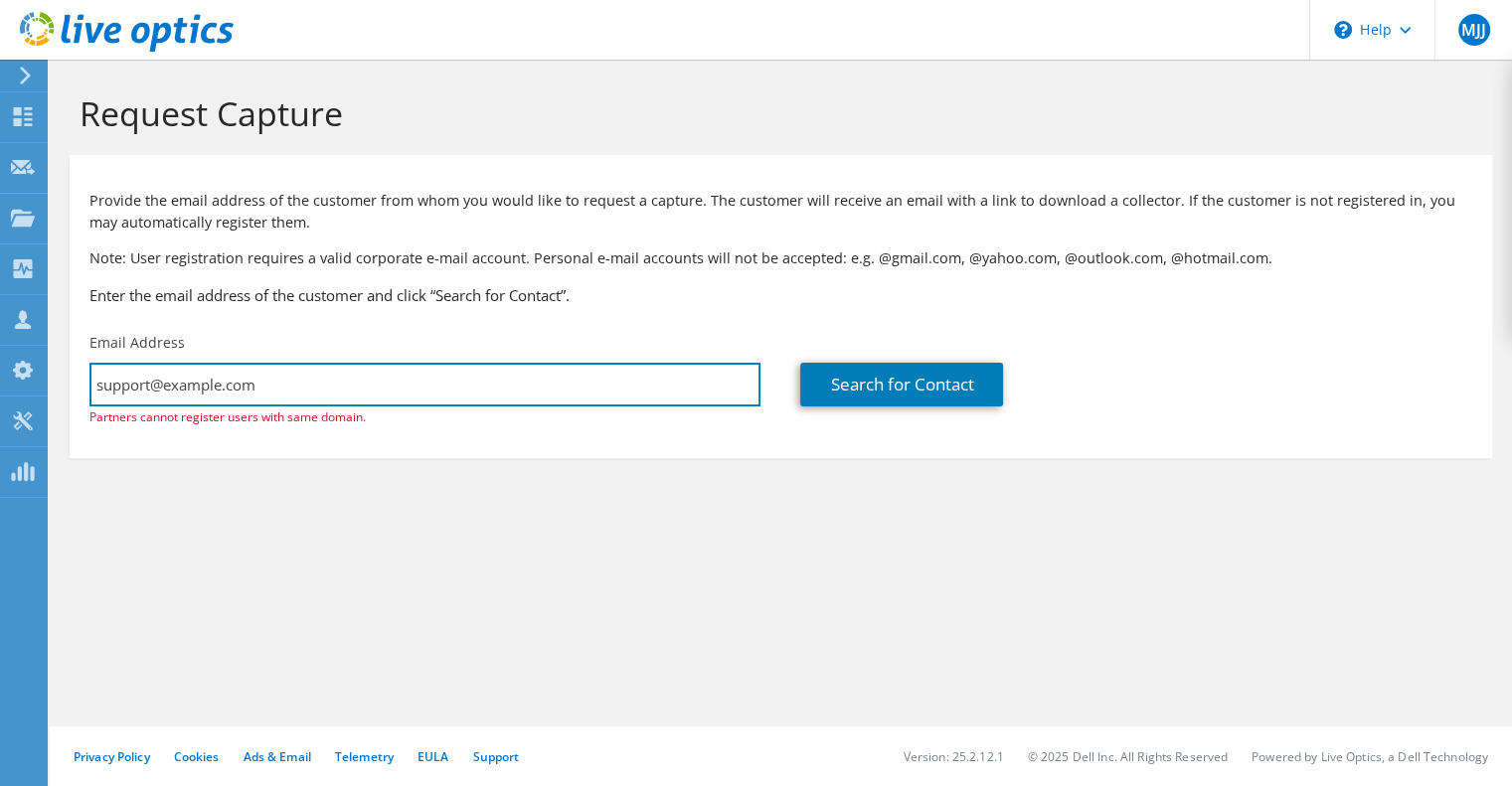 drag, startPoint x: 182, startPoint y: 391, endPoint x: 64, endPoint y: 377, distance: 118.8276 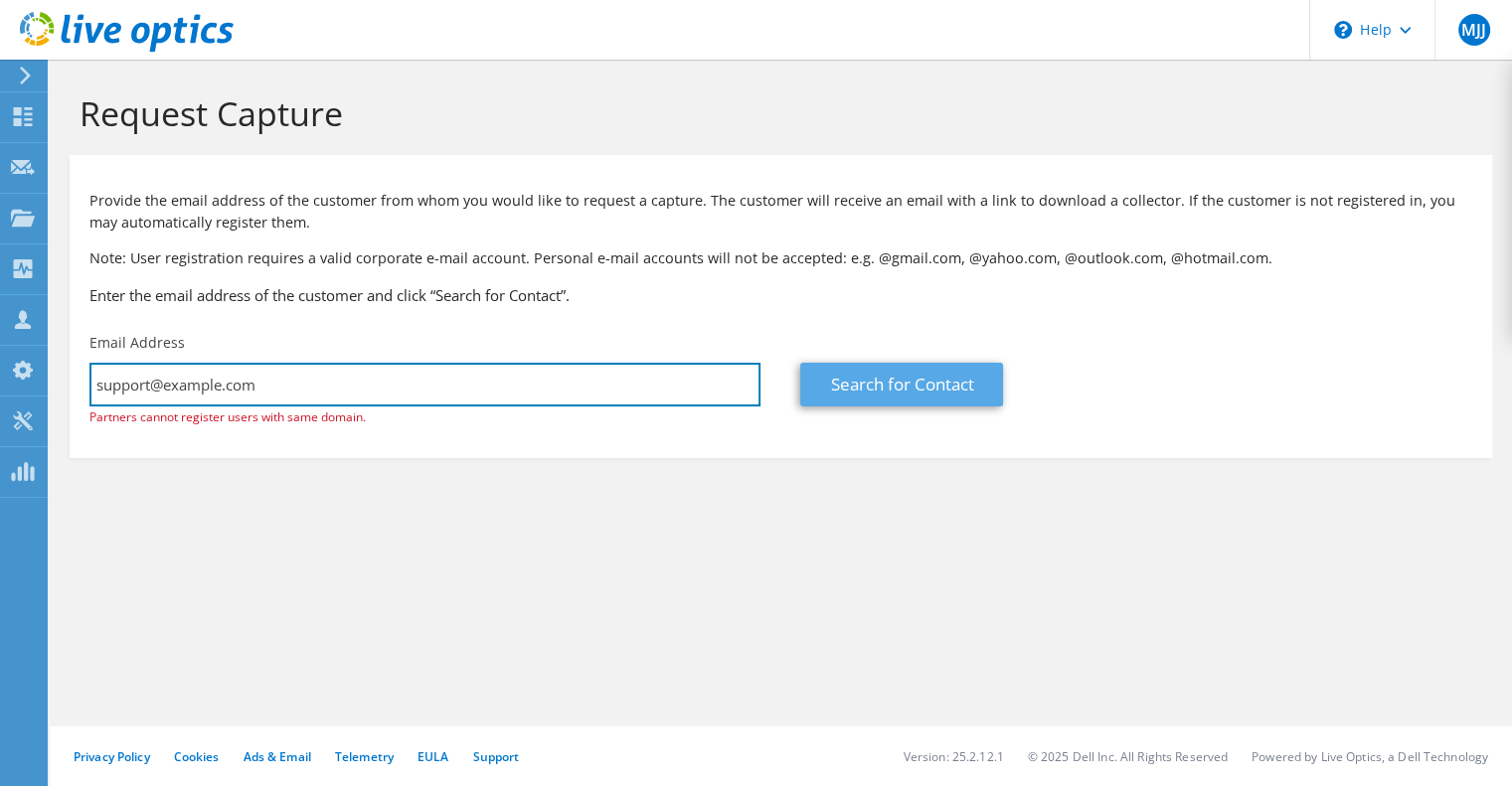 type on "s.sarimahmed@ke.com.pk" 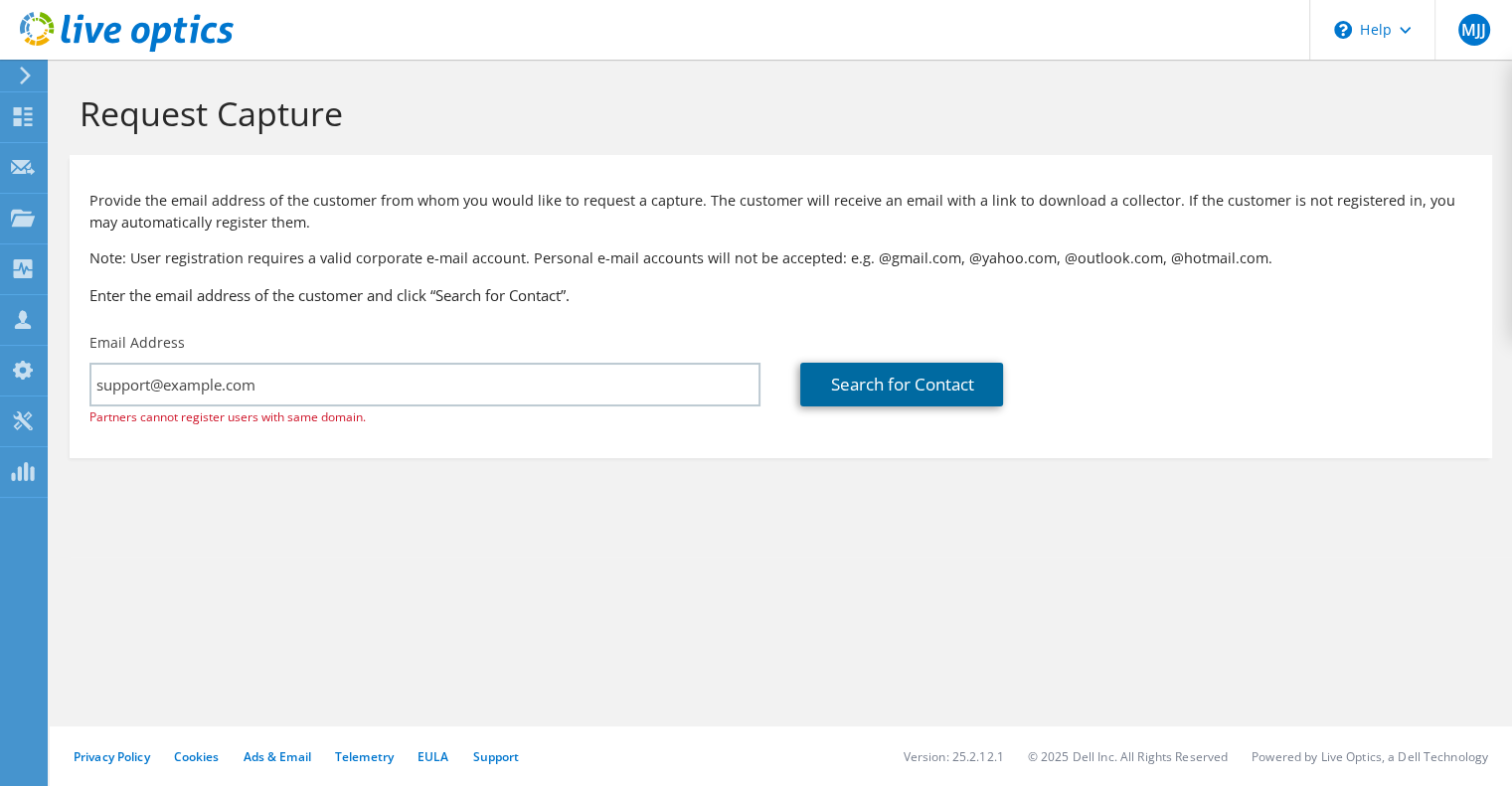 click on "Search for Contact" at bounding box center (902, 385) 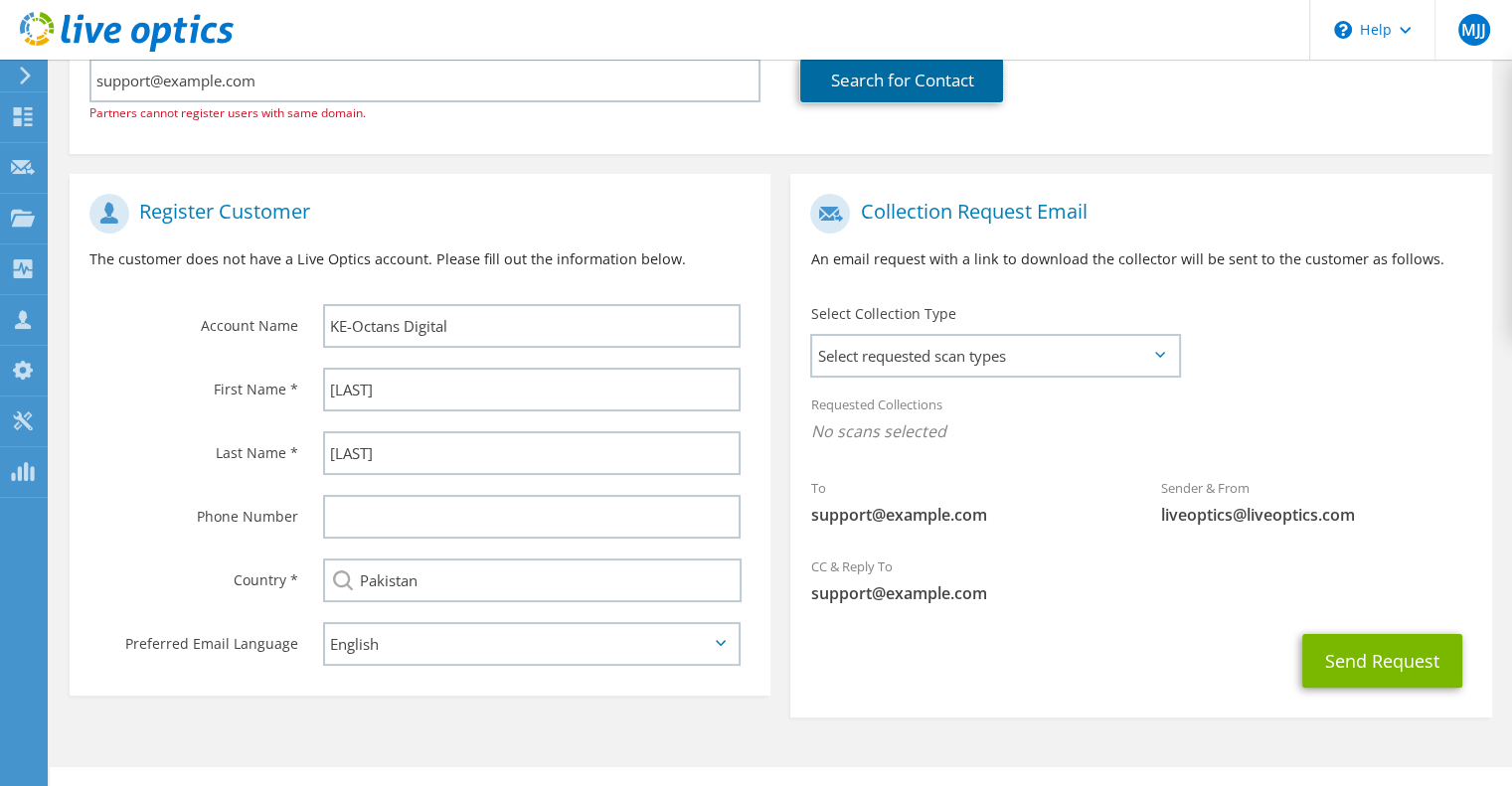 scroll, scrollTop: 345, scrollLeft: 0, axis: vertical 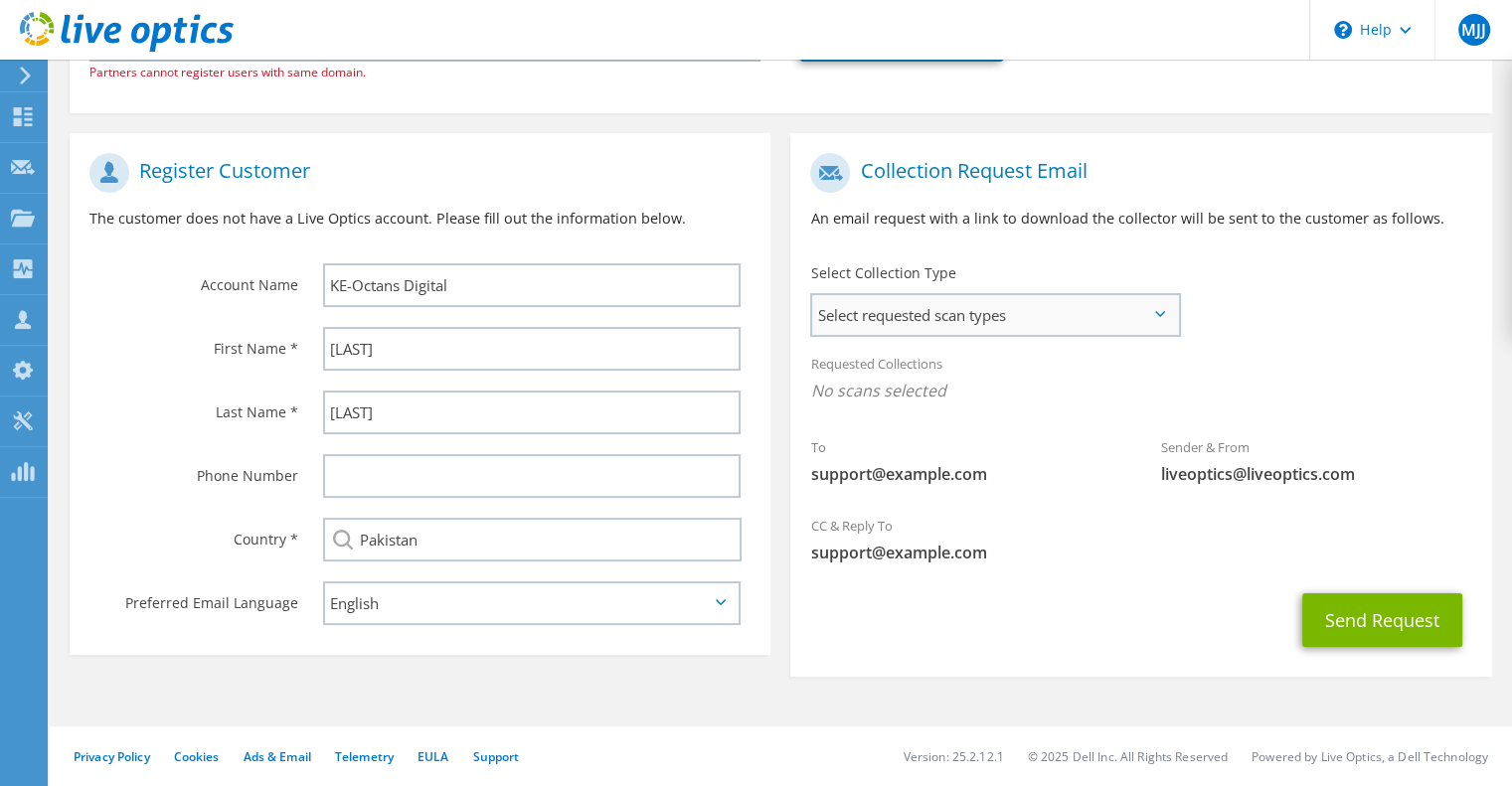 click on "Select requested scan types" at bounding box center (995, 315) 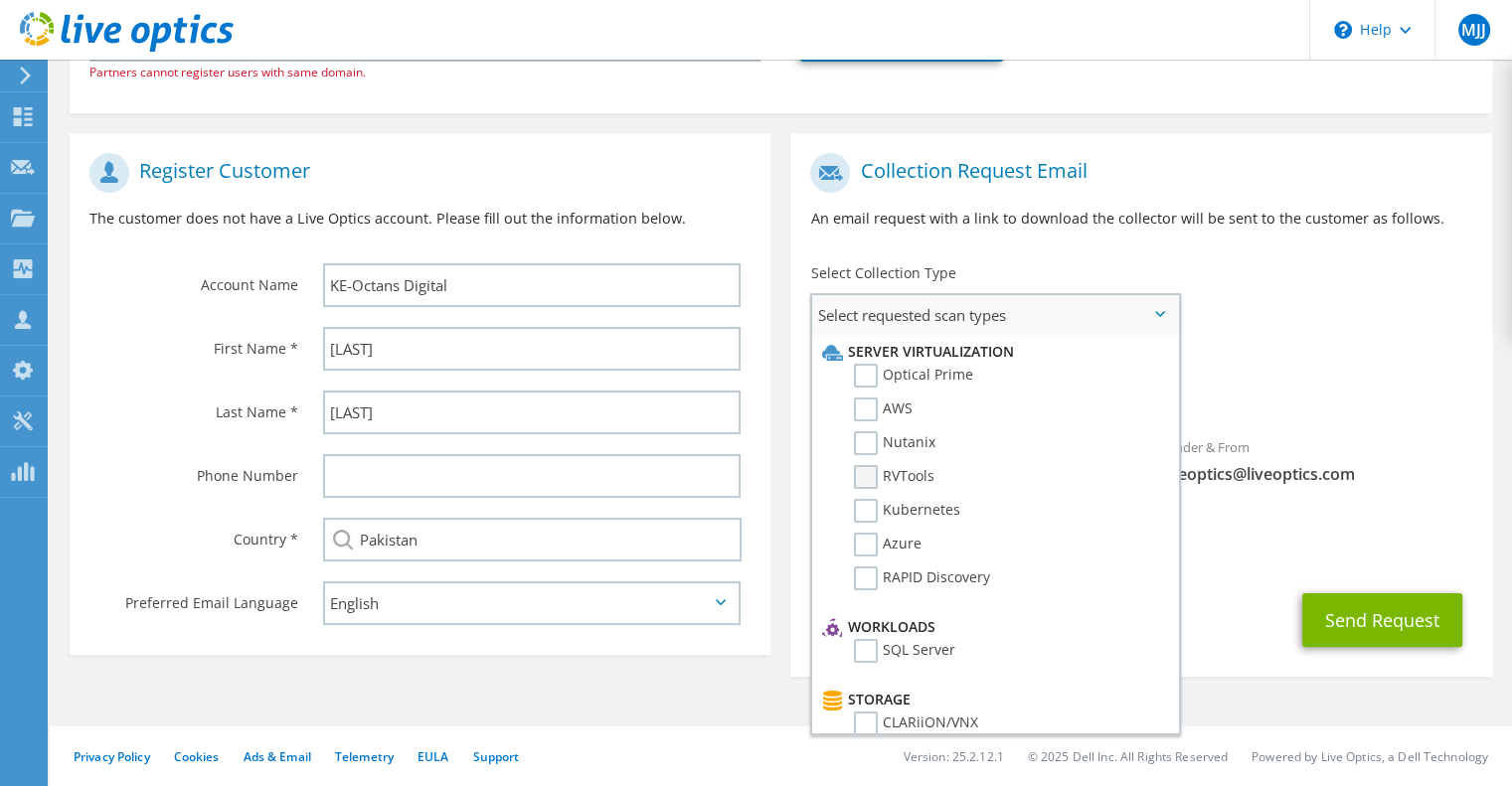 click on "RVTools" at bounding box center (894, 477) 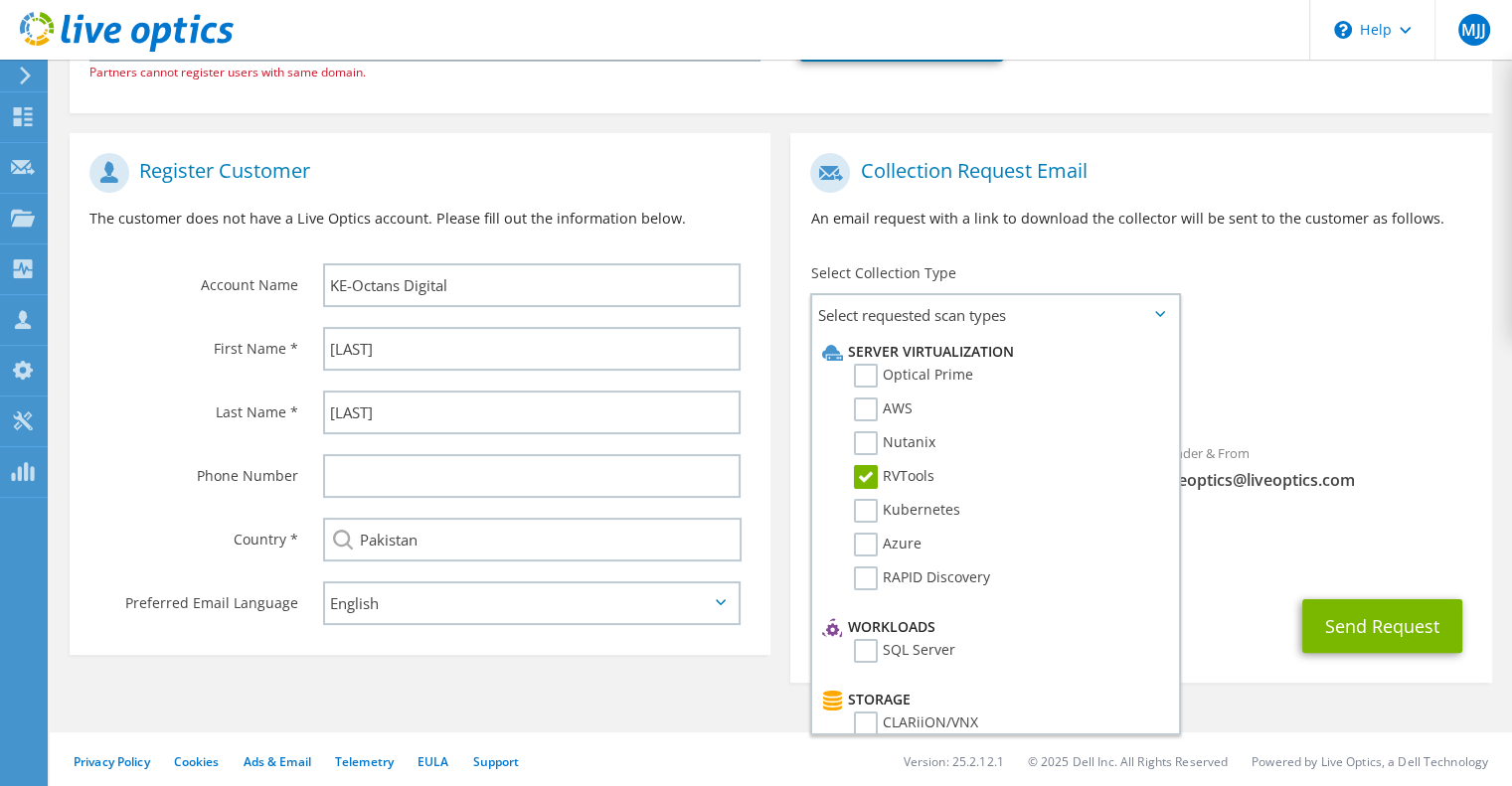 click on "RVTools" at bounding box center (1140, 395) 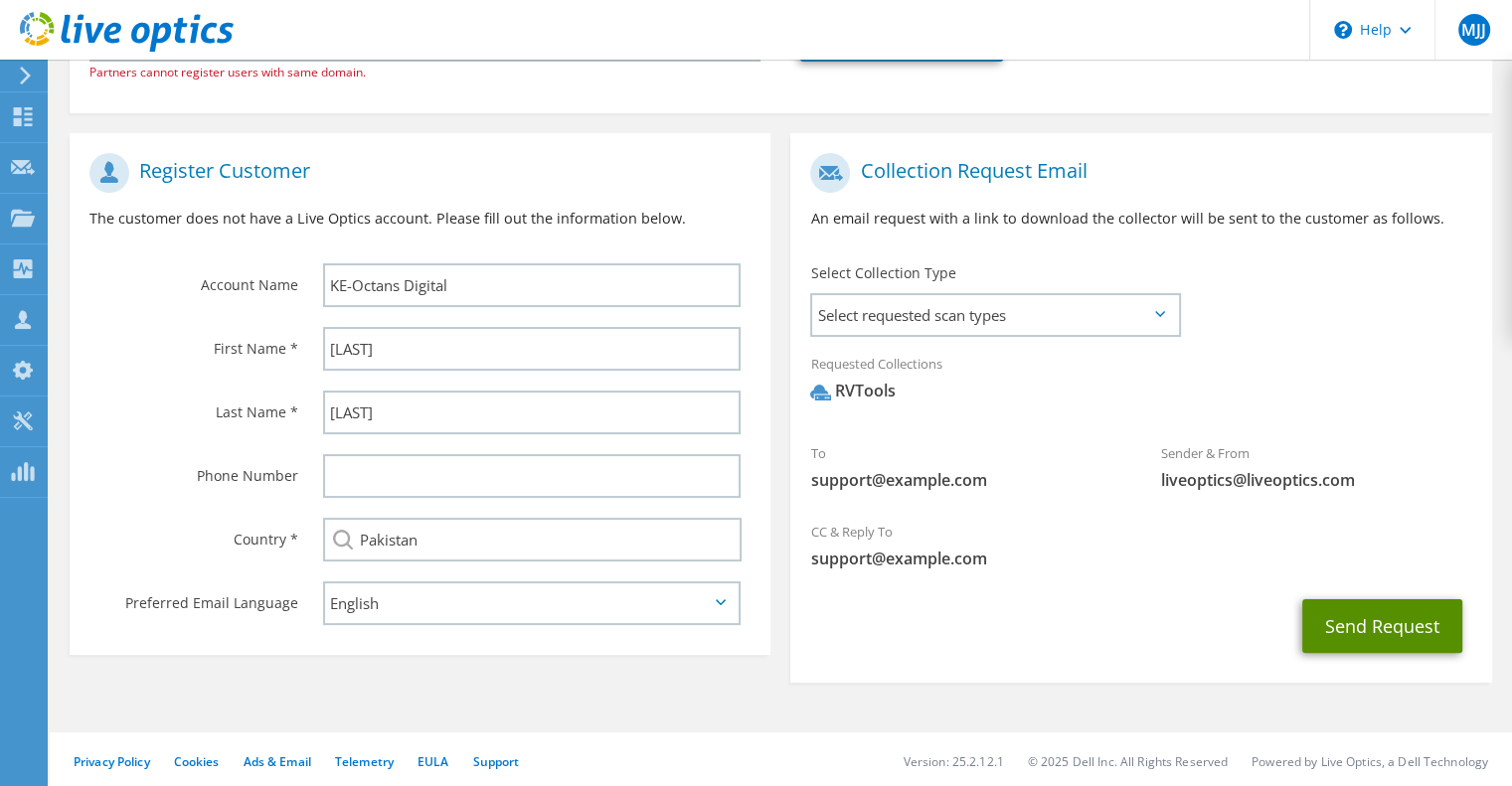 click on "Send Request" at bounding box center [1382, 626] 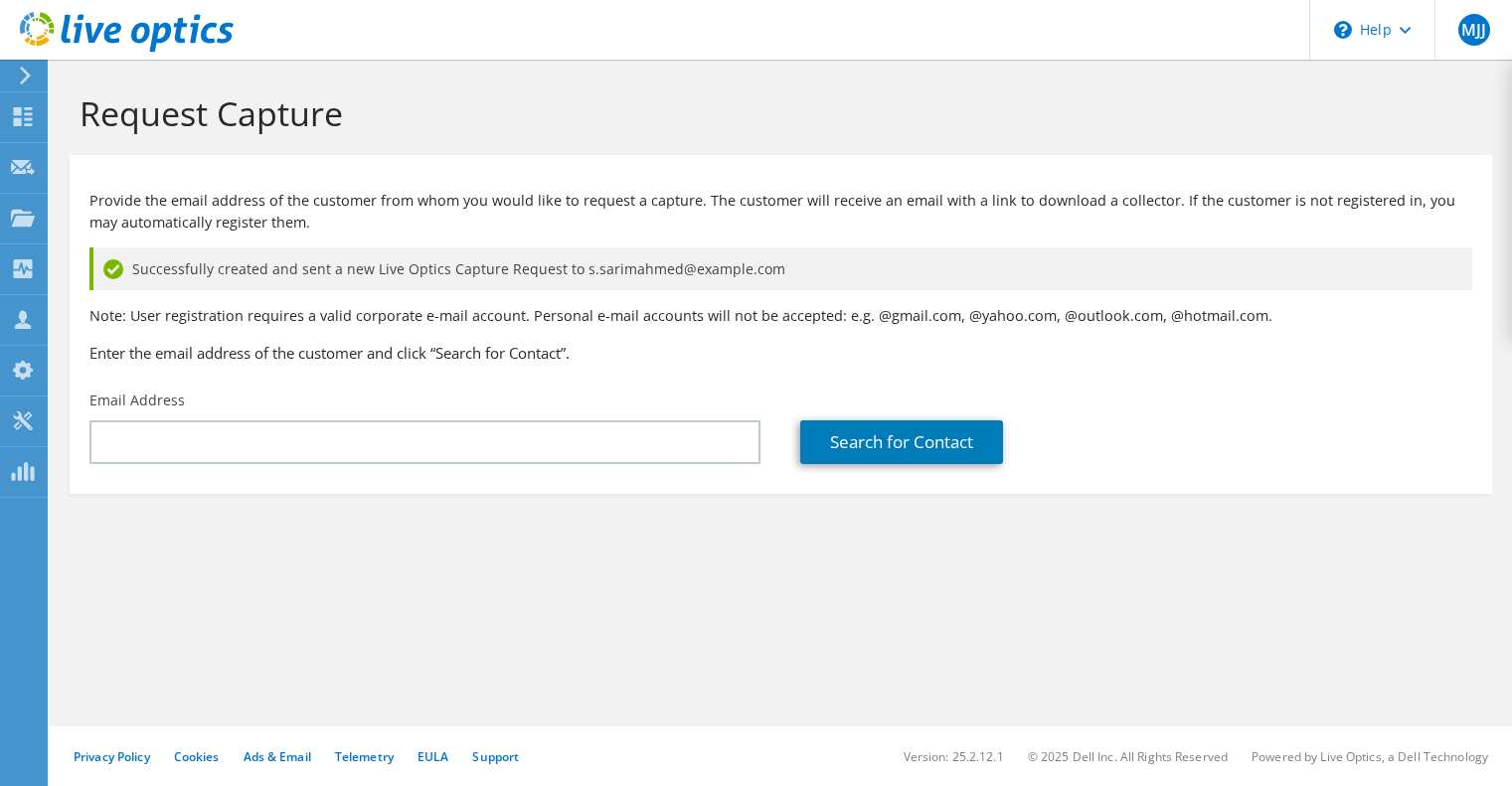 scroll, scrollTop: 0, scrollLeft: 0, axis: both 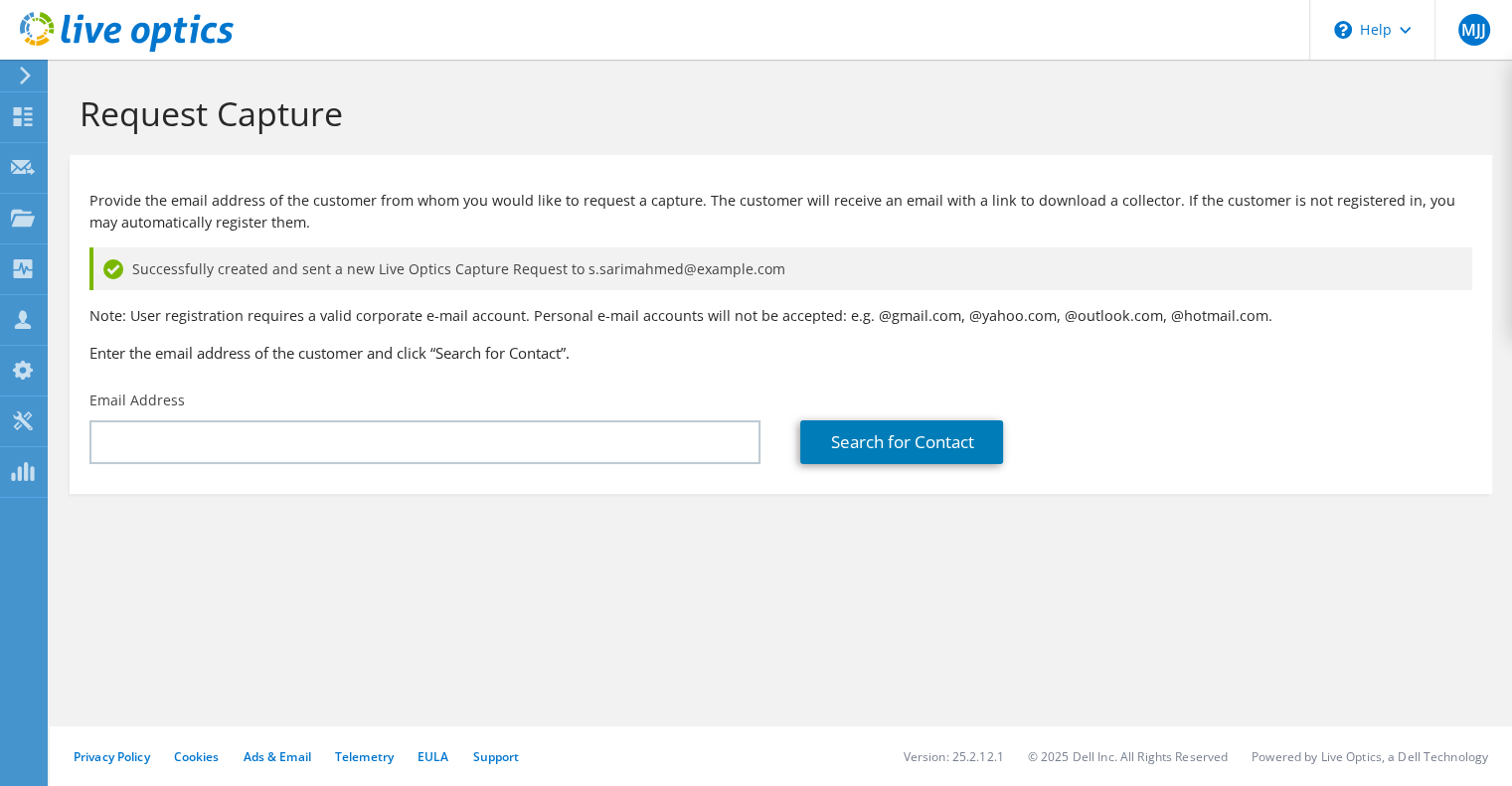 click 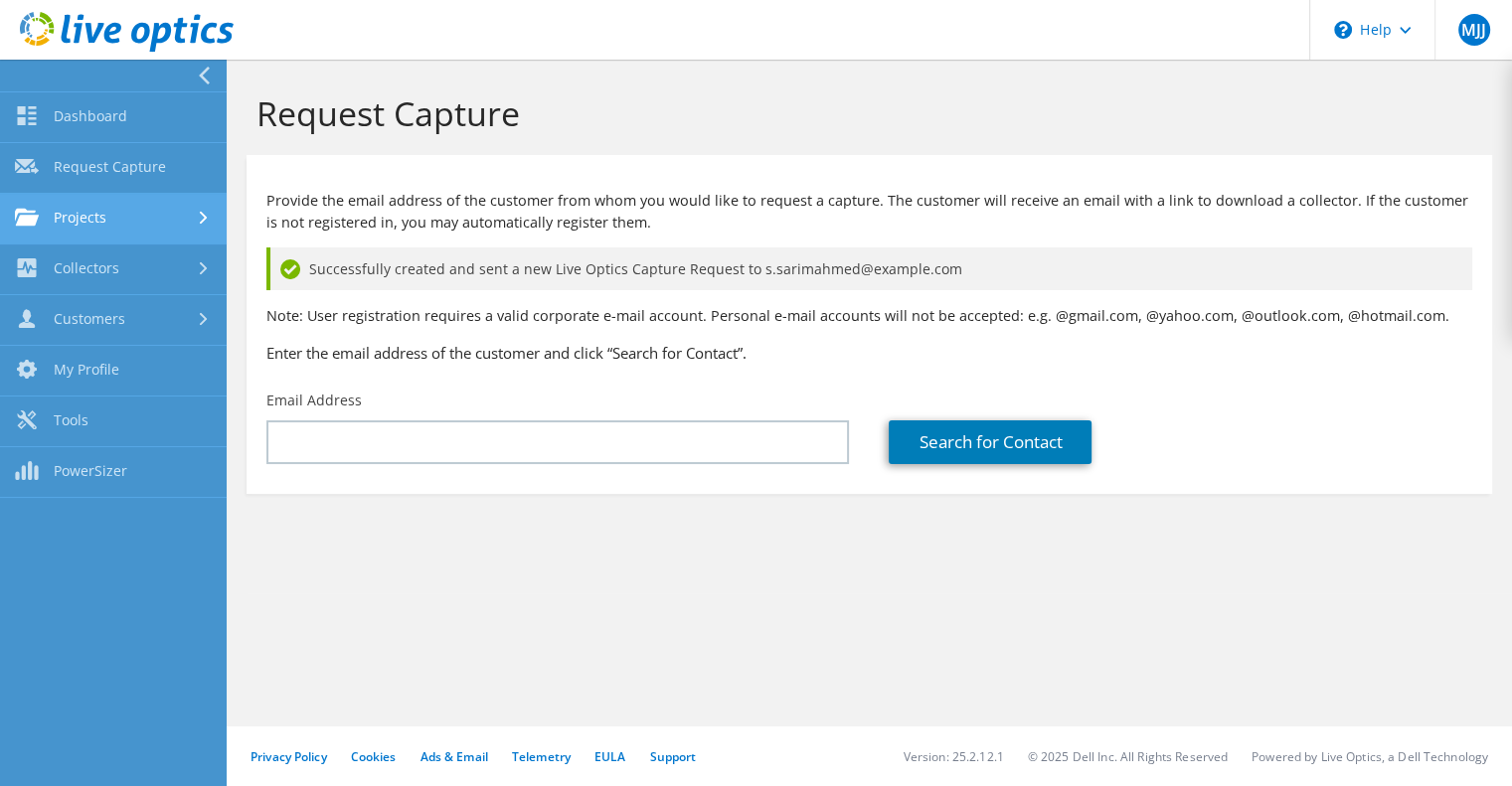 click on "Projects" at bounding box center [113, 219] 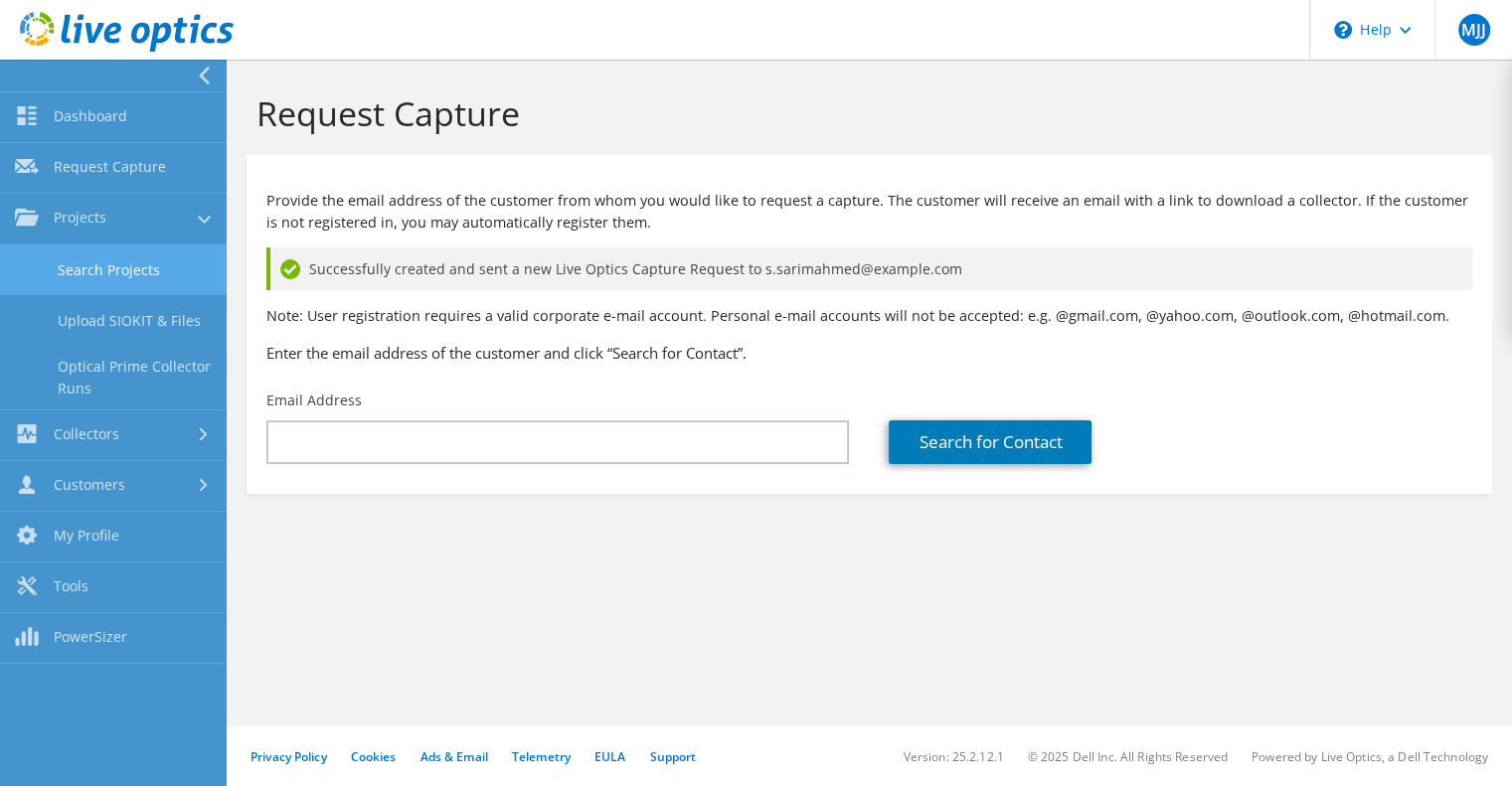 click on "Search Projects" at bounding box center [113, 269] 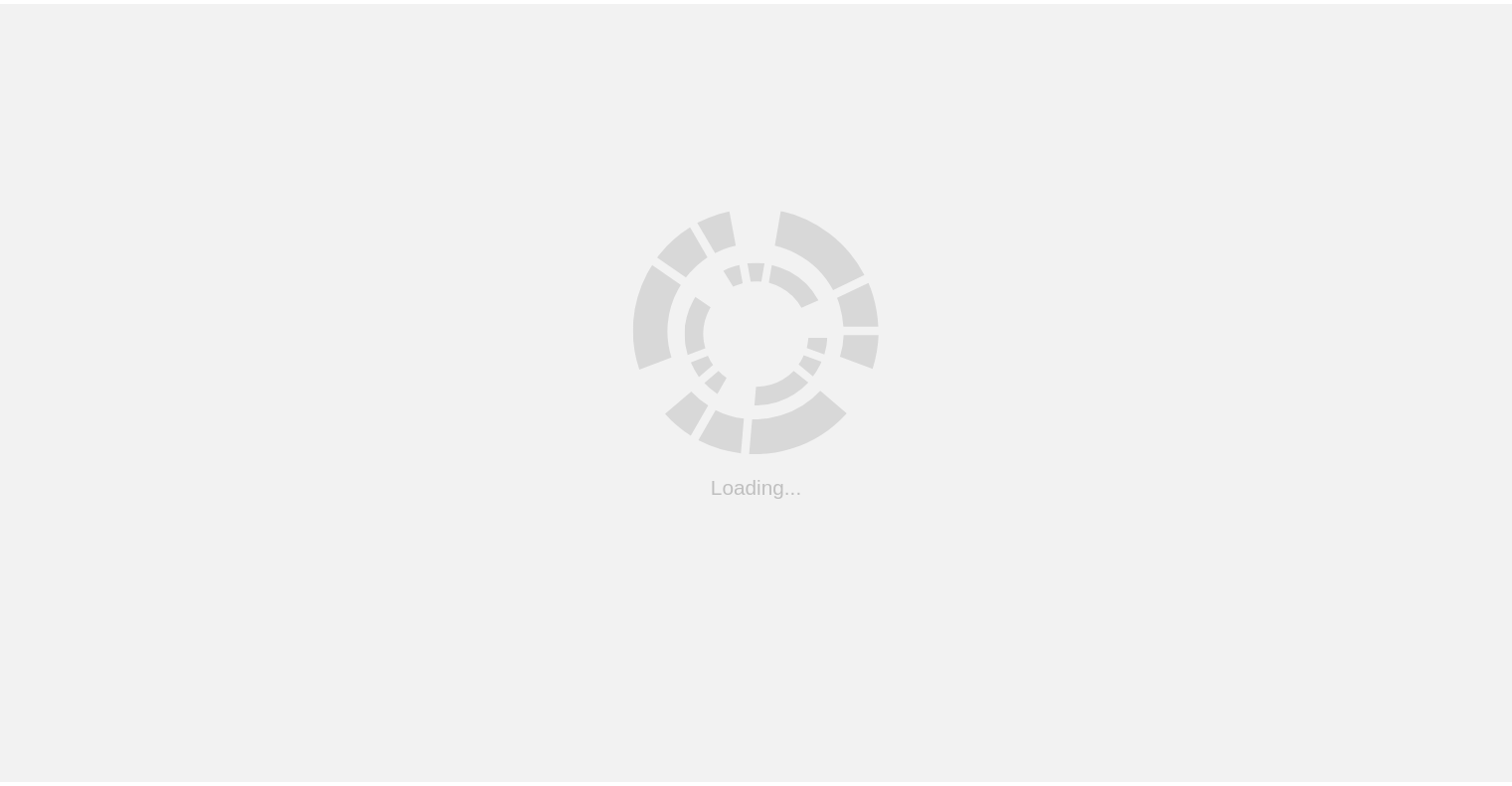 scroll, scrollTop: 0, scrollLeft: 0, axis: both 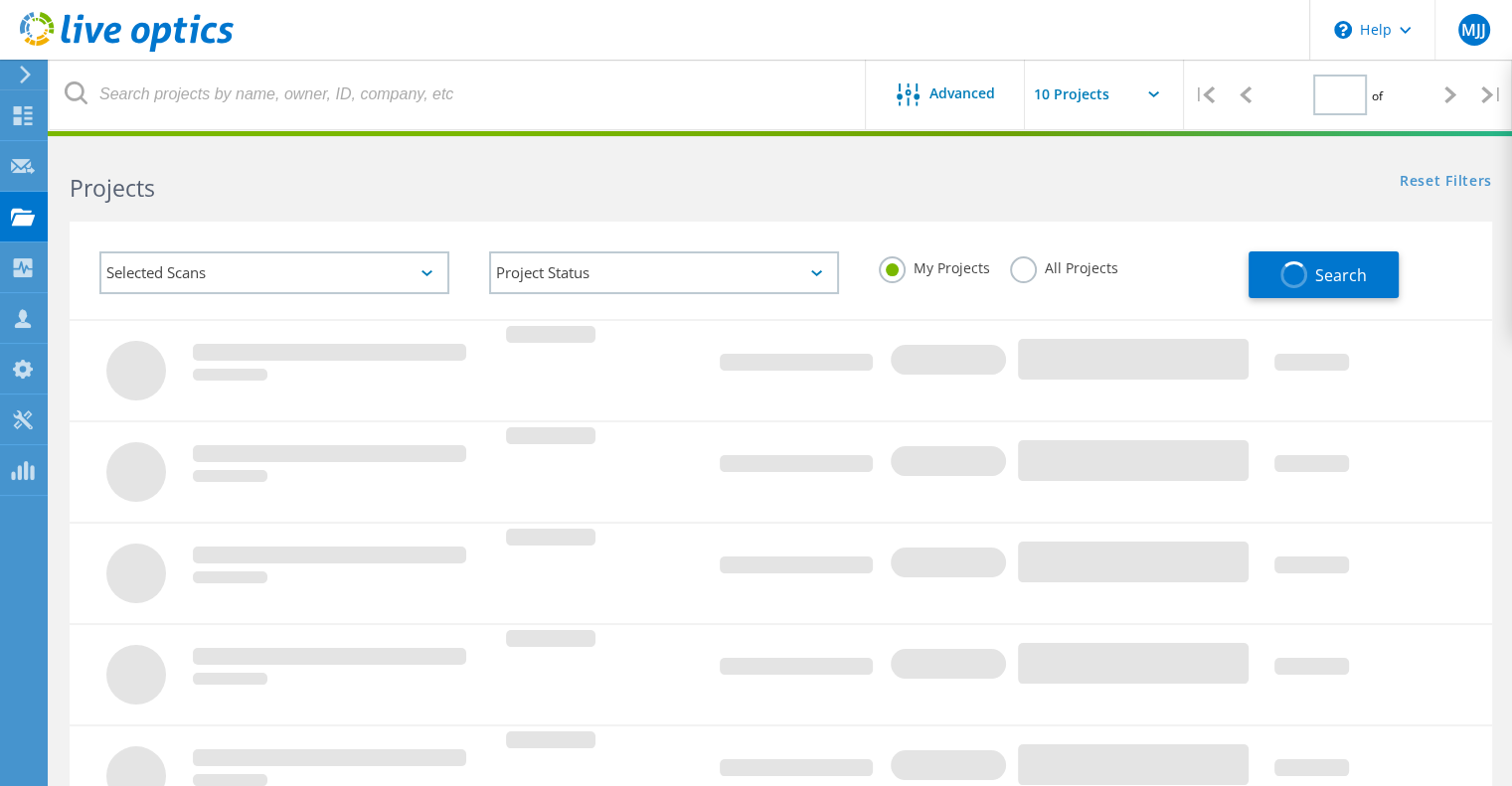 type on "1" 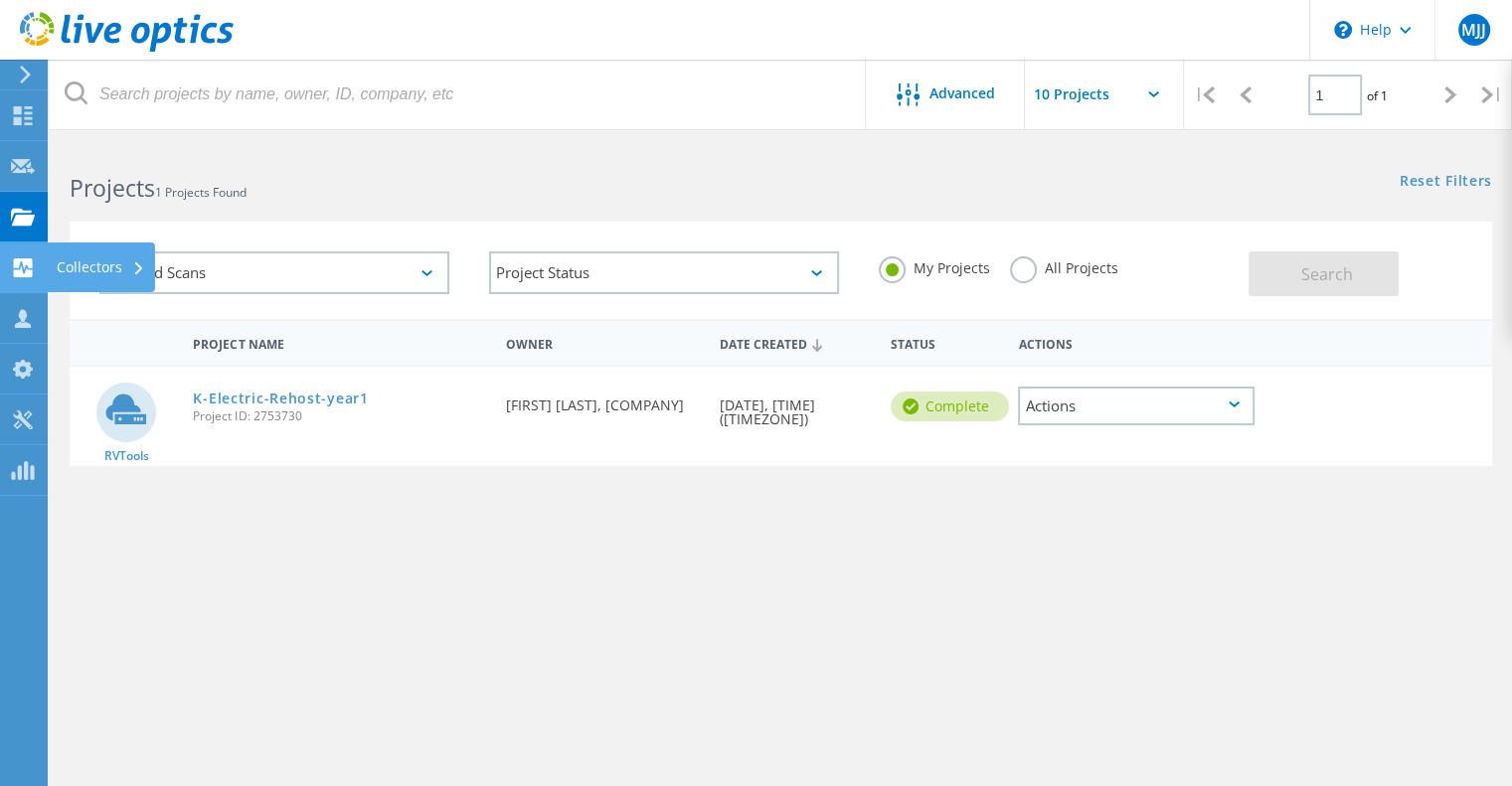 click 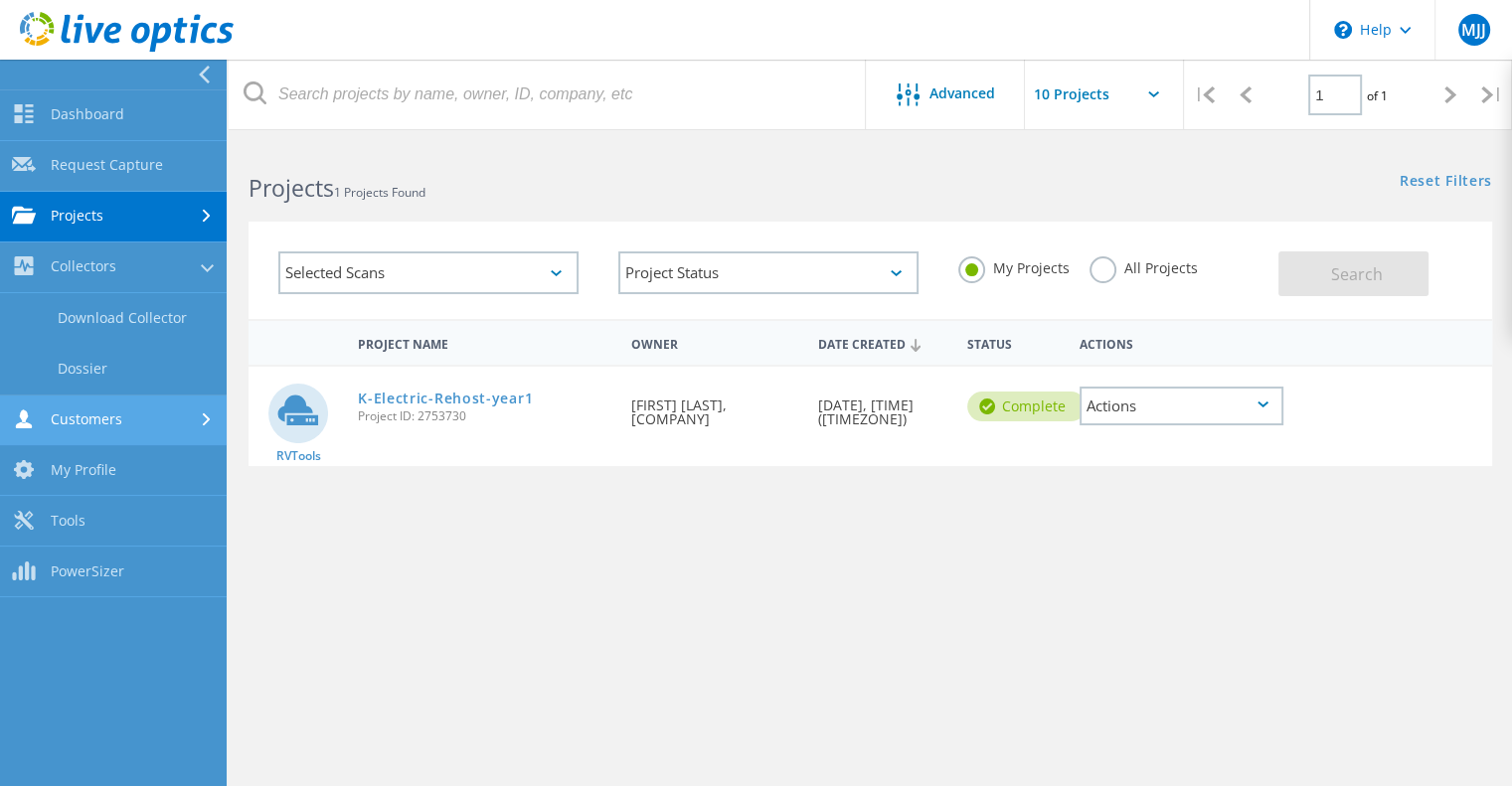 click on "Customers" at bounding box center [113, 420] 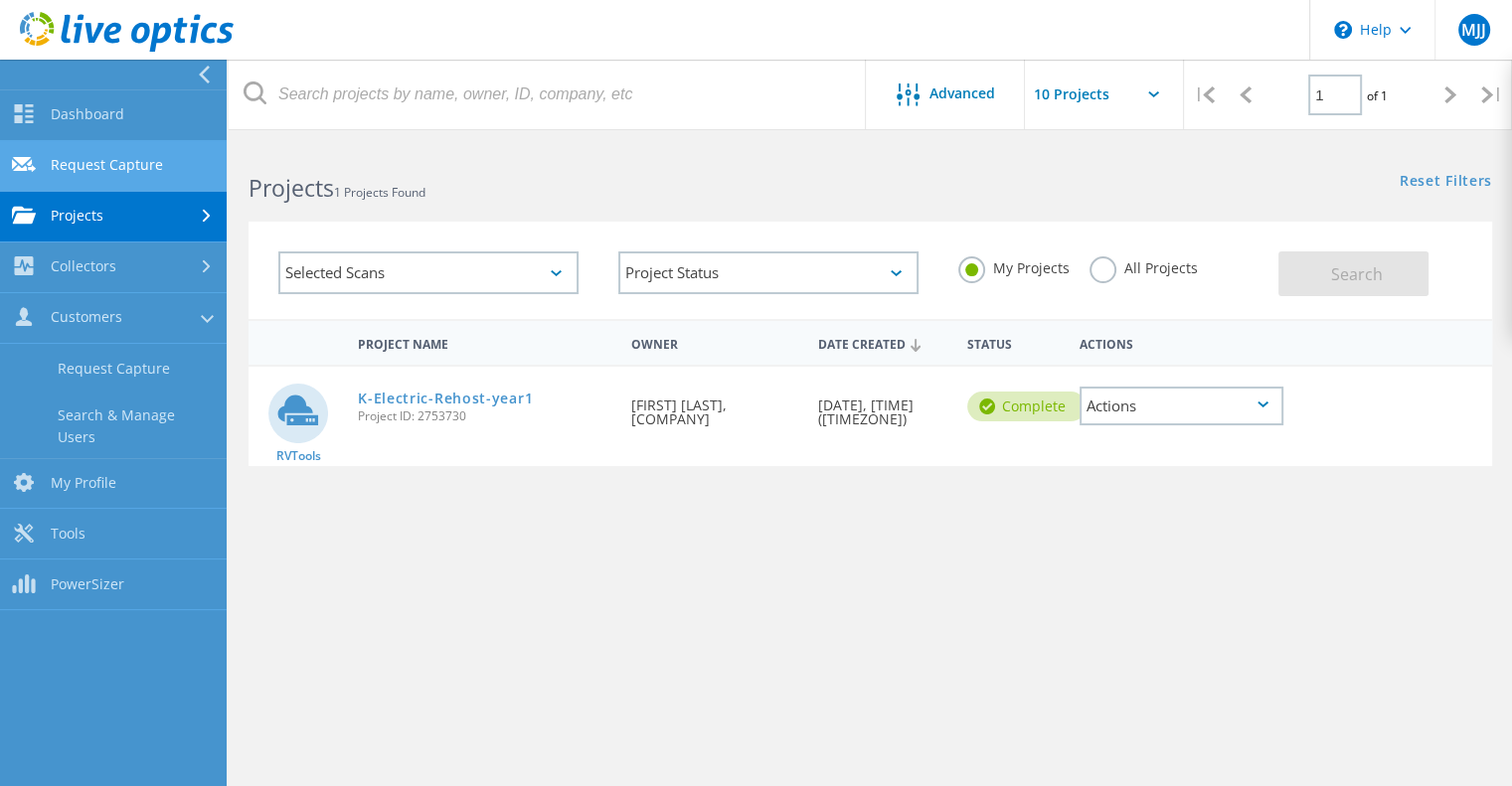click on "Request Capture" at bounding box center [113, 166] 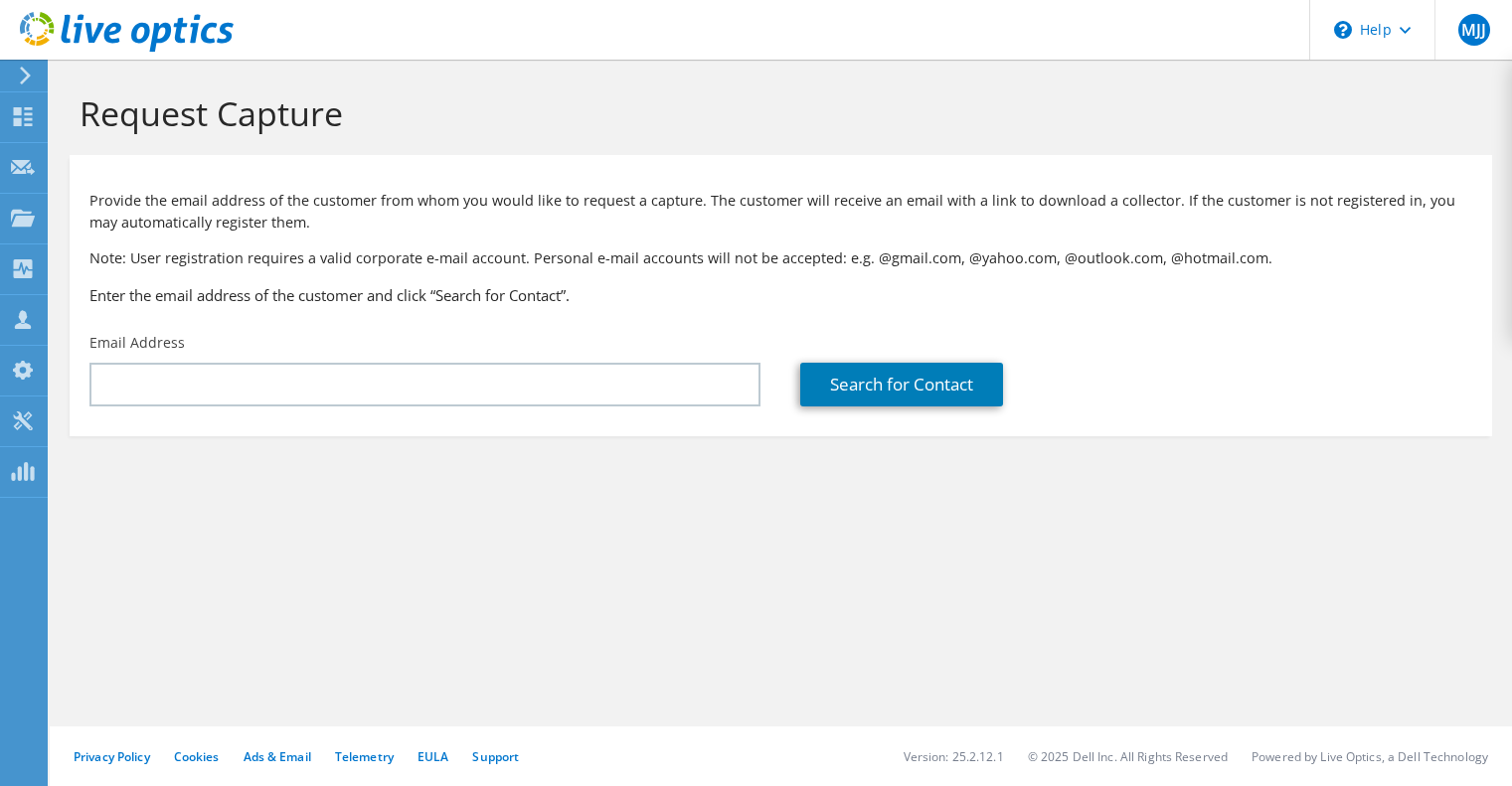 scroll, scrollTop: 0, scrollLeft: 0, axis: both 